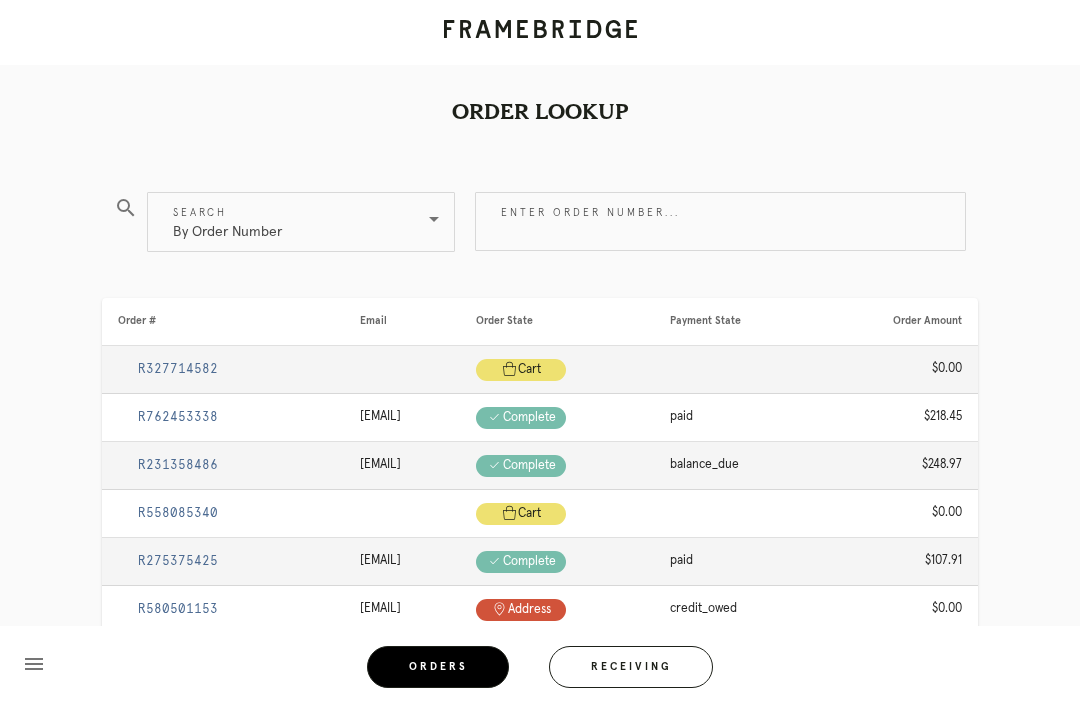 scroll, scrollTop: 64, scrollLeft: 0, axis: vertical 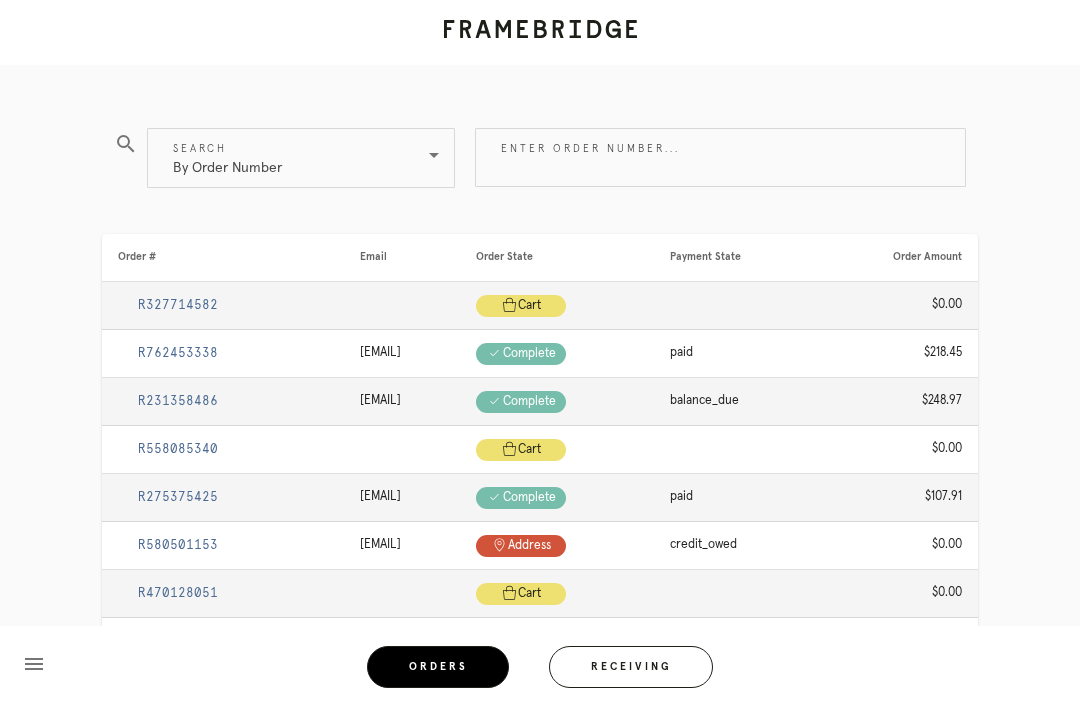 click on "Receiving" at bounding box center [631, 667] 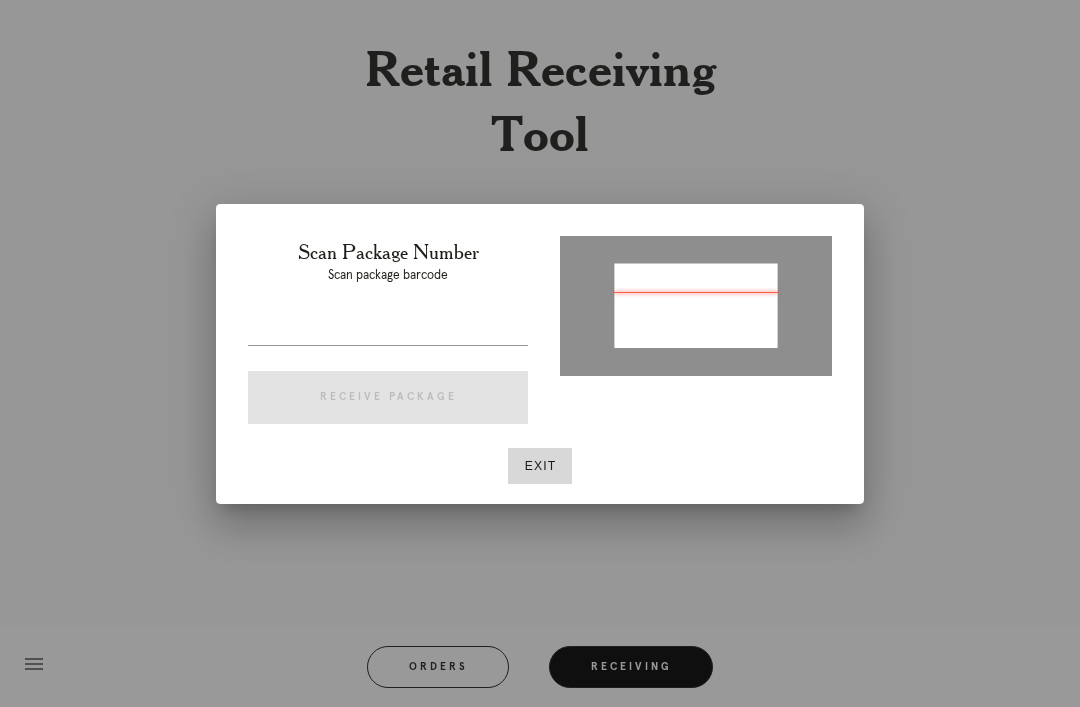 type on "[NUMBER]" 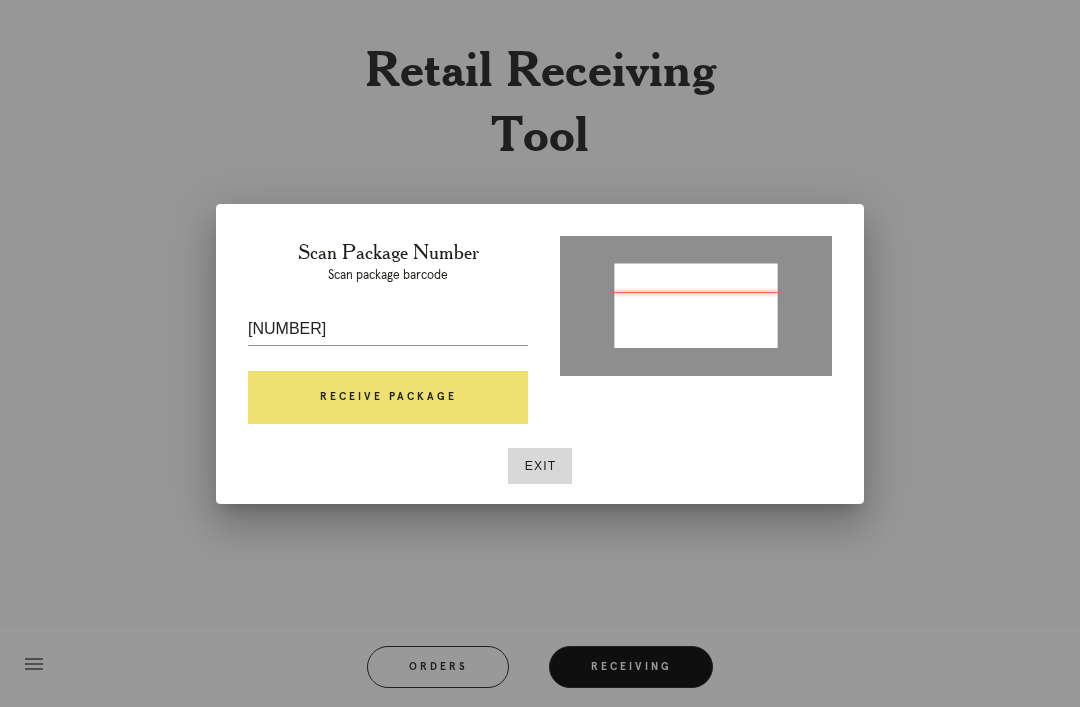 click on "Receive Package" at bounding box center (388, 398) 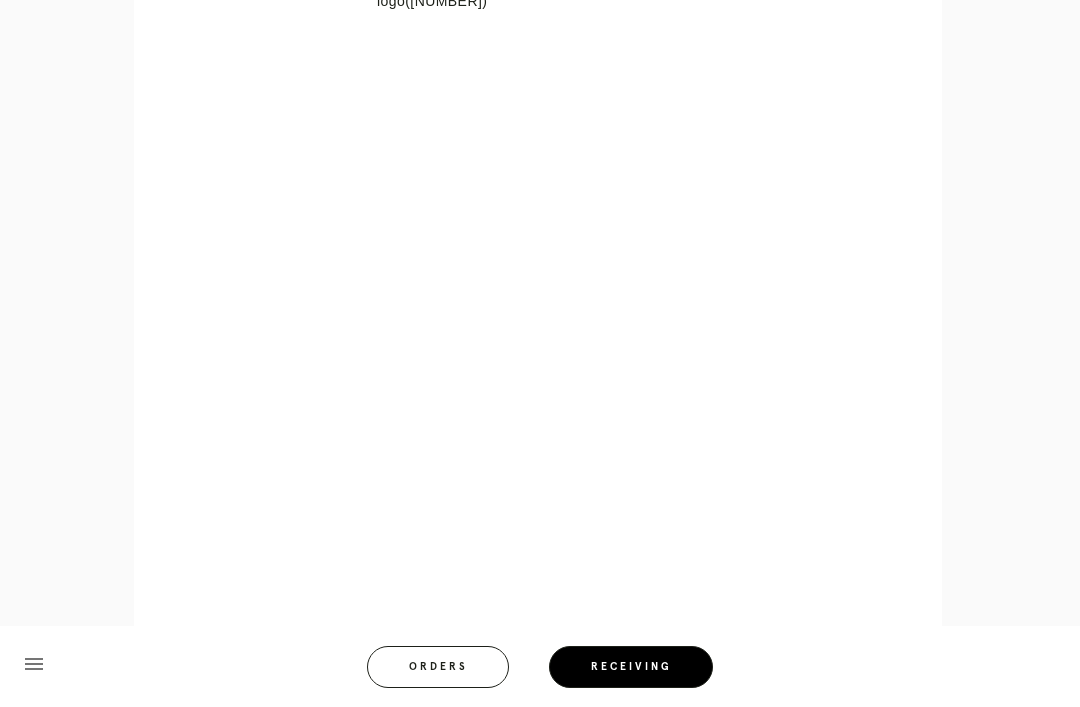 scroll, scrollTop: 900, scrollLeft: 0, axis: vertical 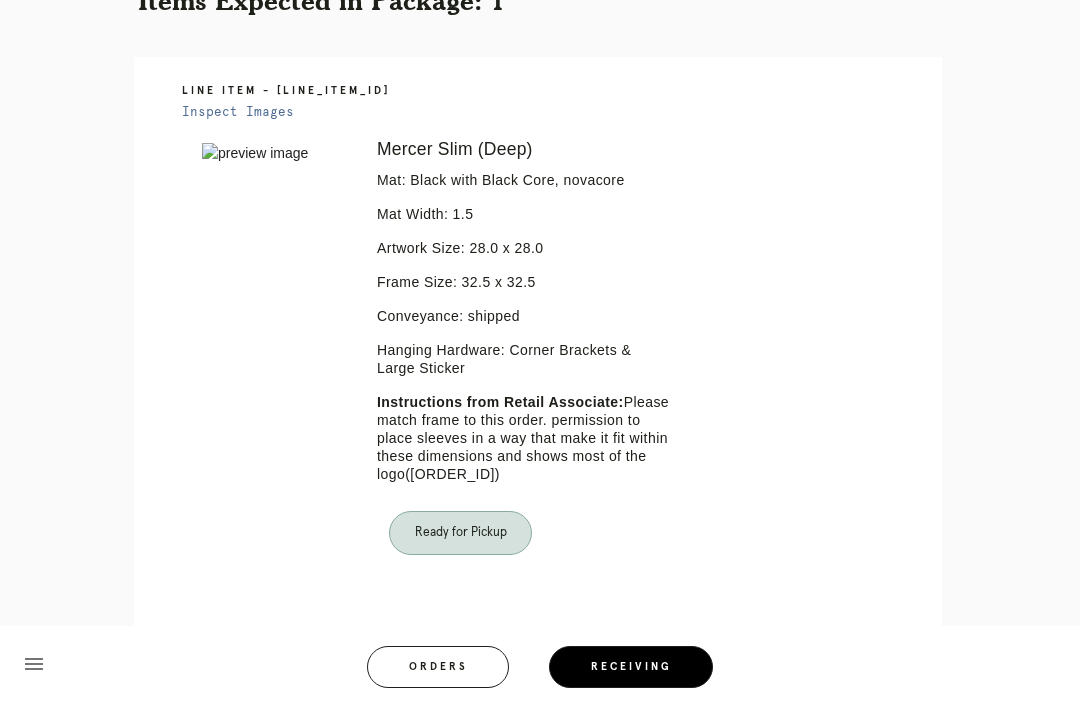 click on "Orders" at bounding box center (438, 667) 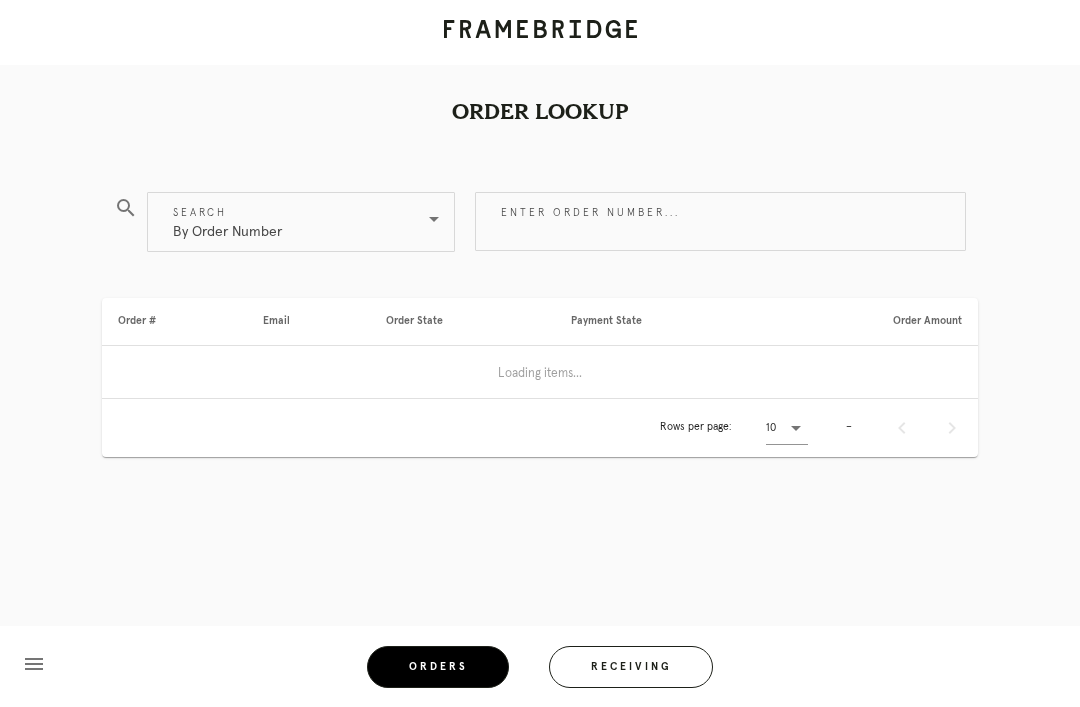 click on "Receiving" at bounding box center [631, 667] 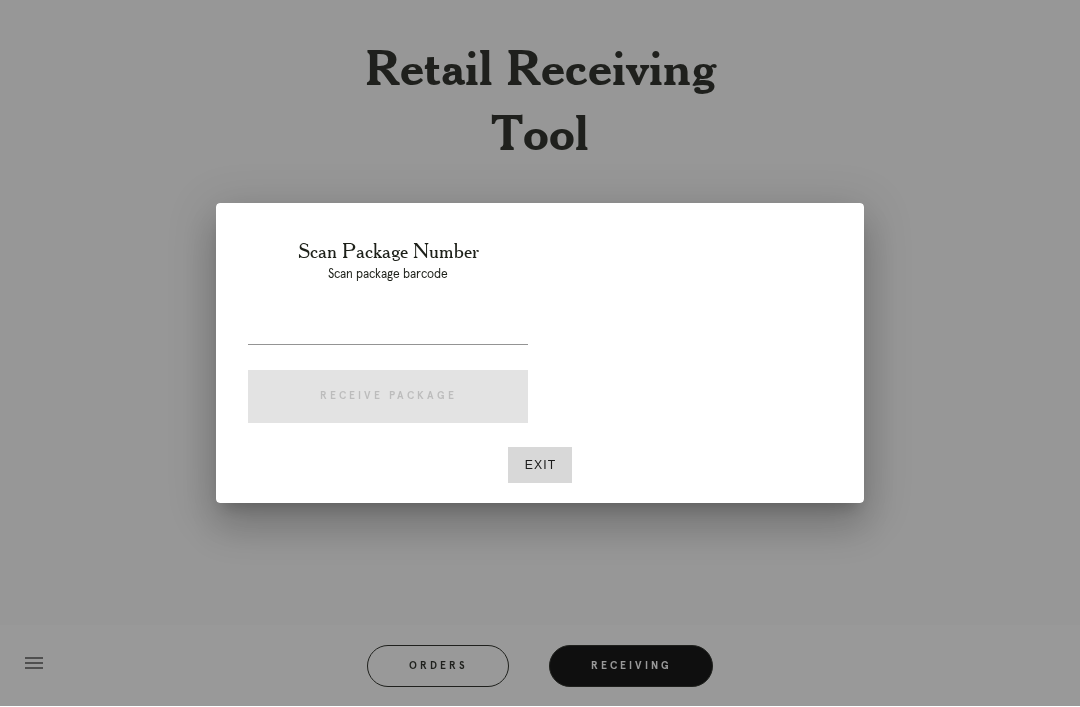 scroll, scrollTop: 64, scrollLeft: 0, axis: vertical 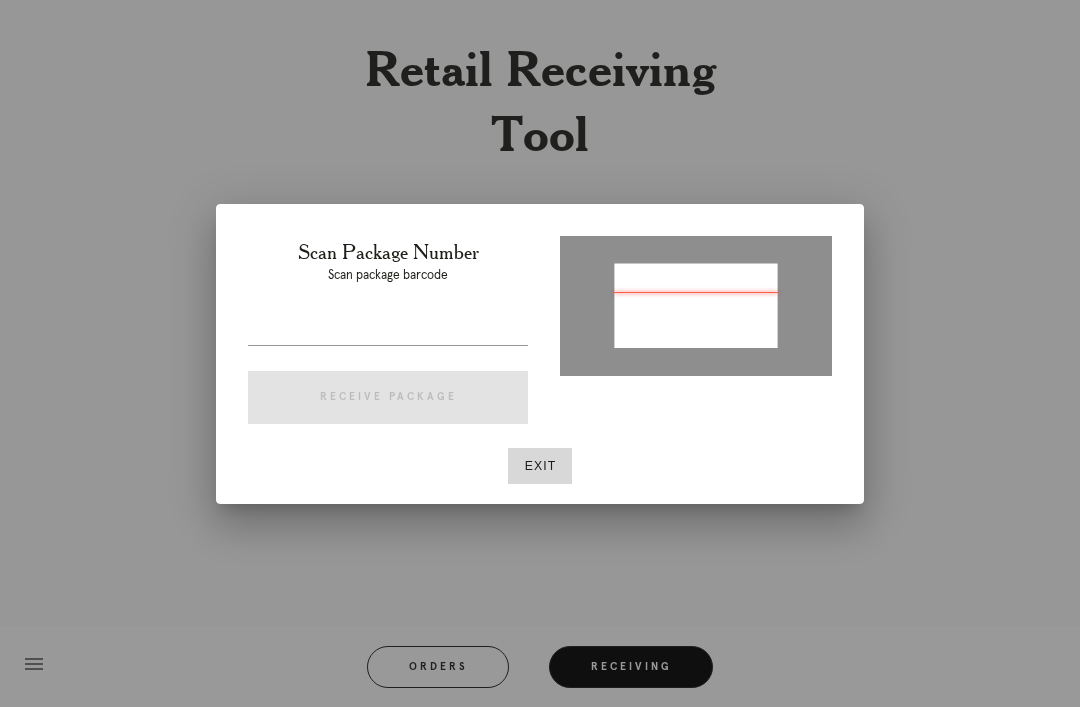 type on "P036975510083389" 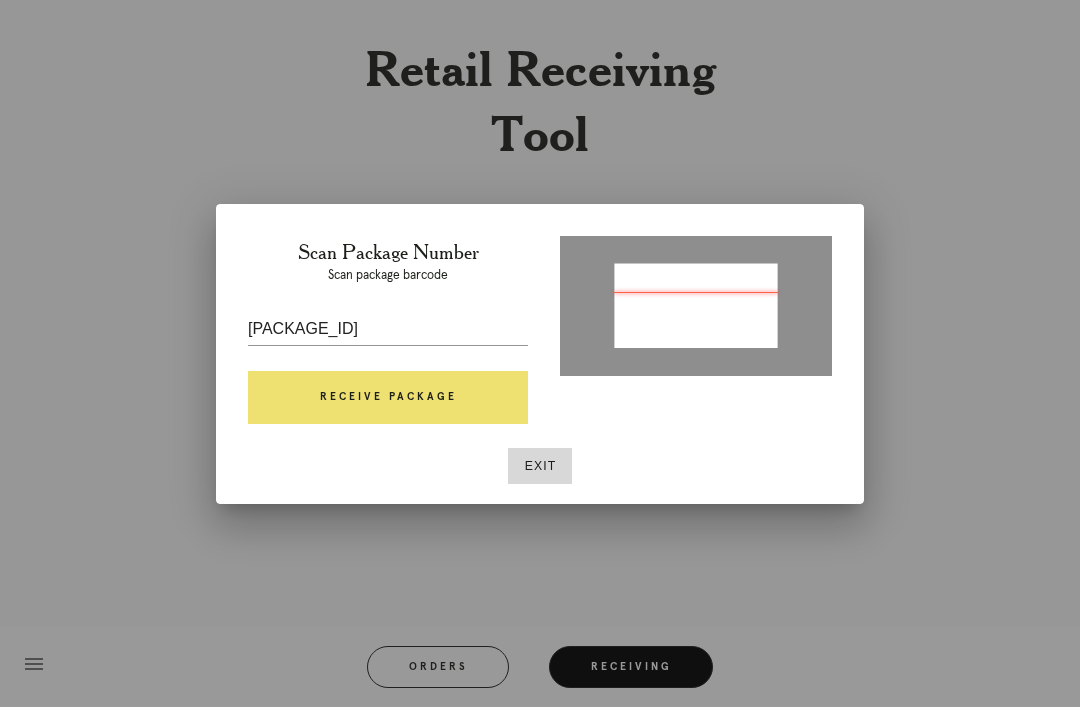 click on "Receive Package" at bounding box center (388, 398) 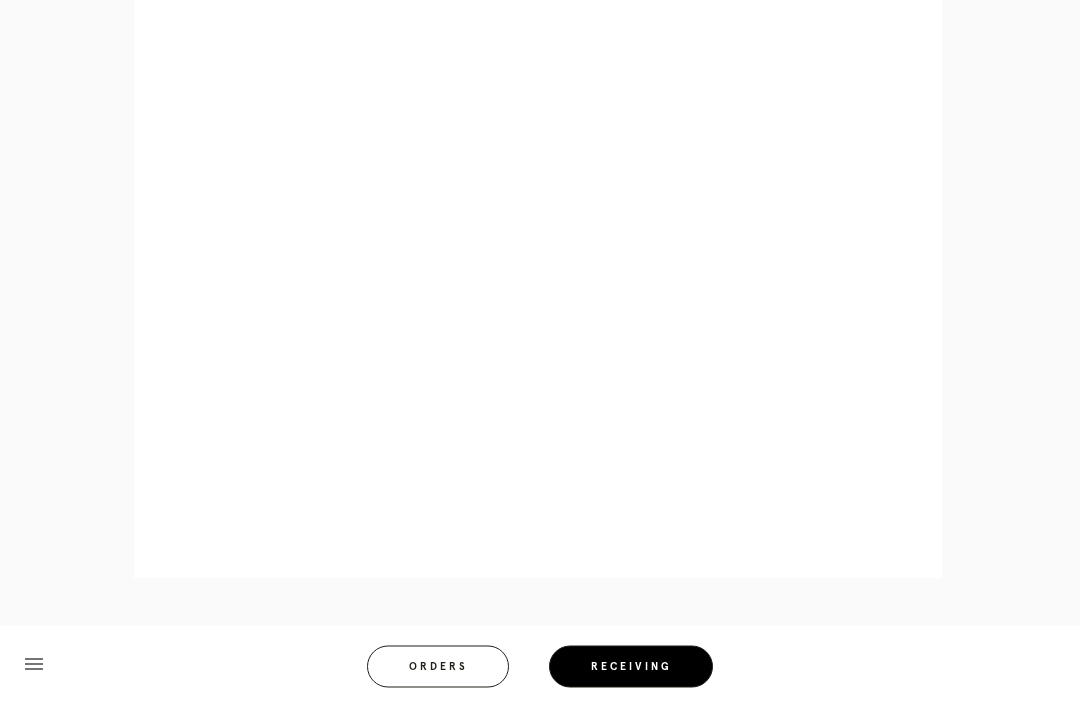 scroll, scrollTop: 1086, scrollLeft: 0, axis: vertical 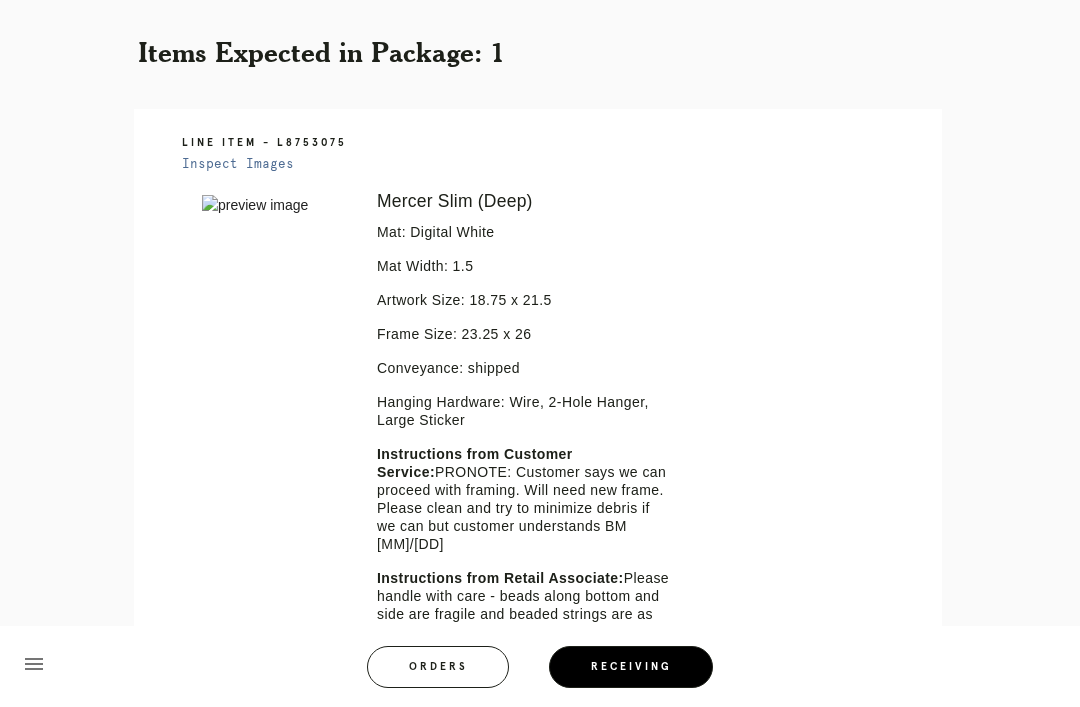click on "Orders" at bounding box center (438, 667) 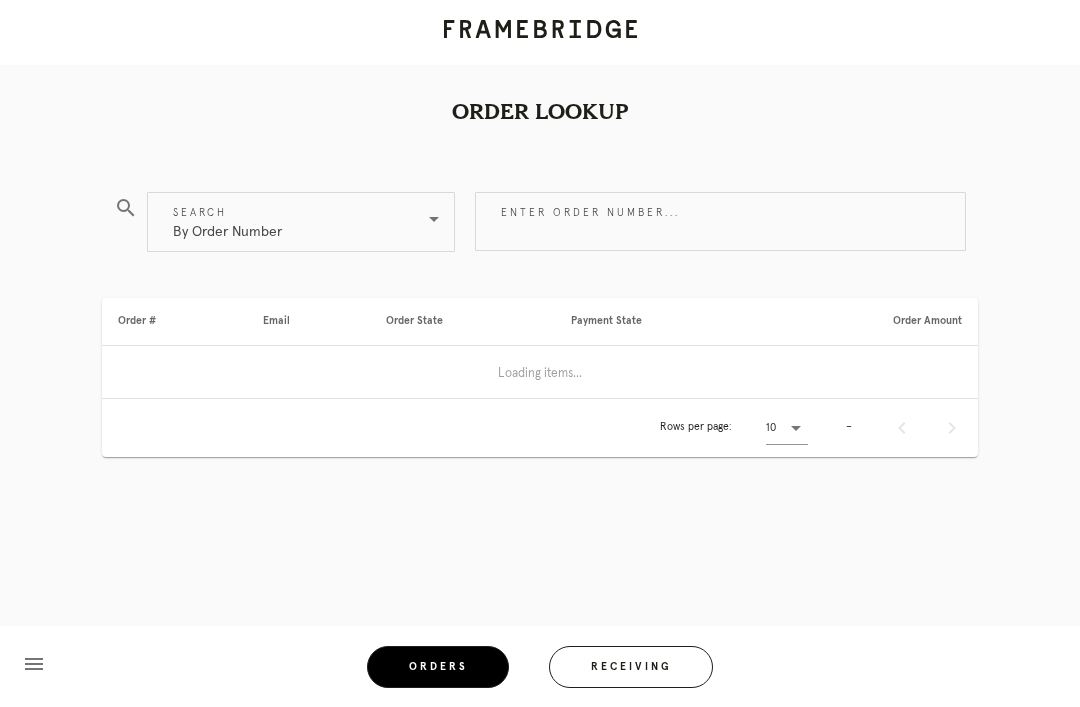 click on "Receiving" at bounding box center [631, 667] 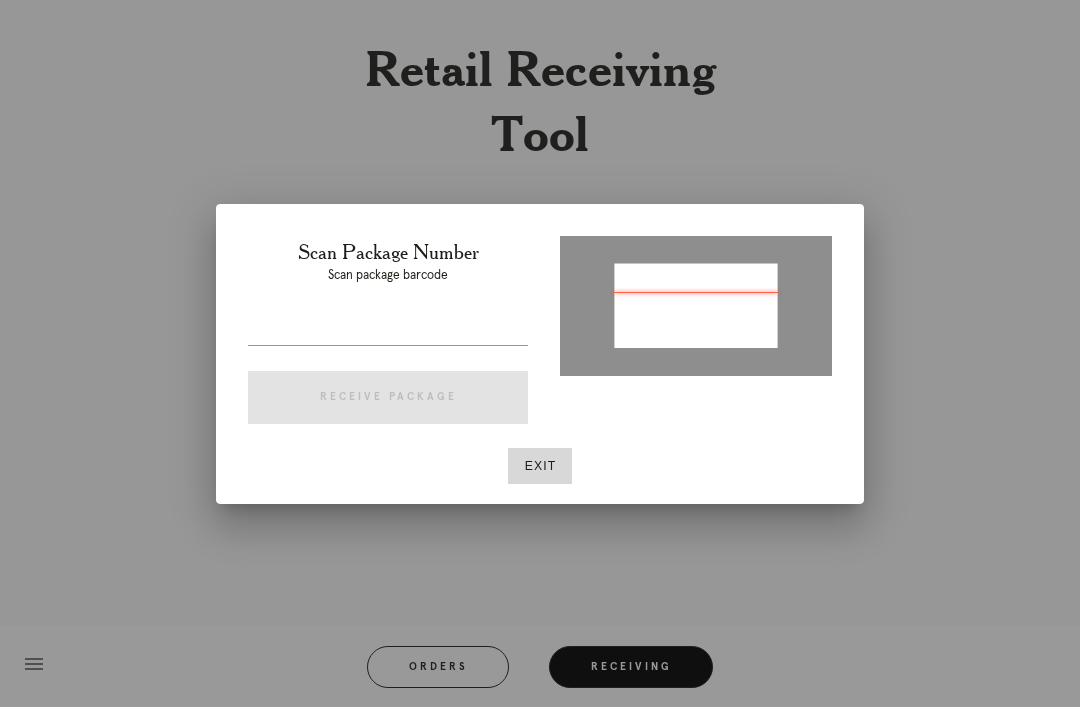 type on "P753263608419435" 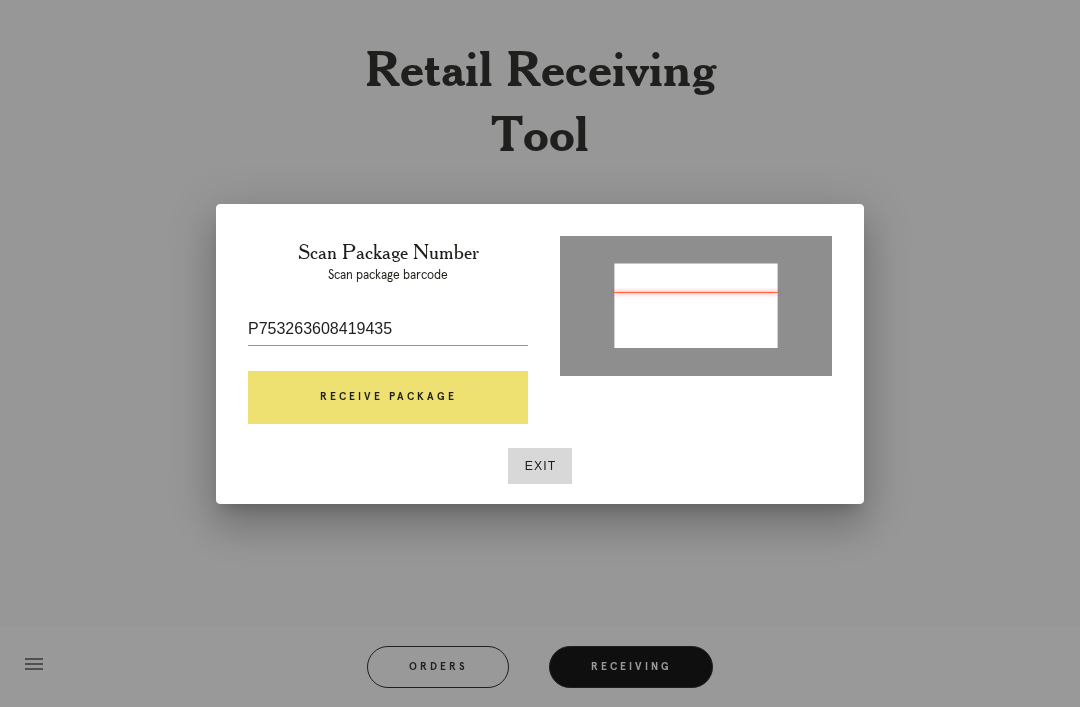 click on "Receive Package" at bounding box center (388, 398) 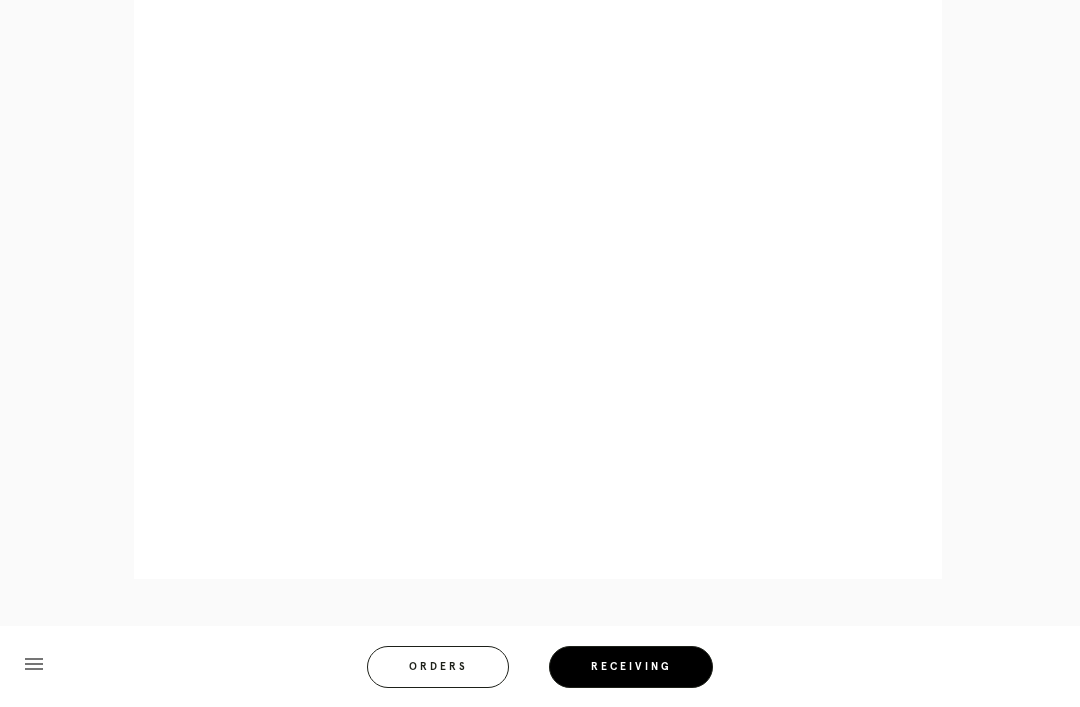 scroll, scrollTop: 1032, scrollLeft: 0, axis: vertical 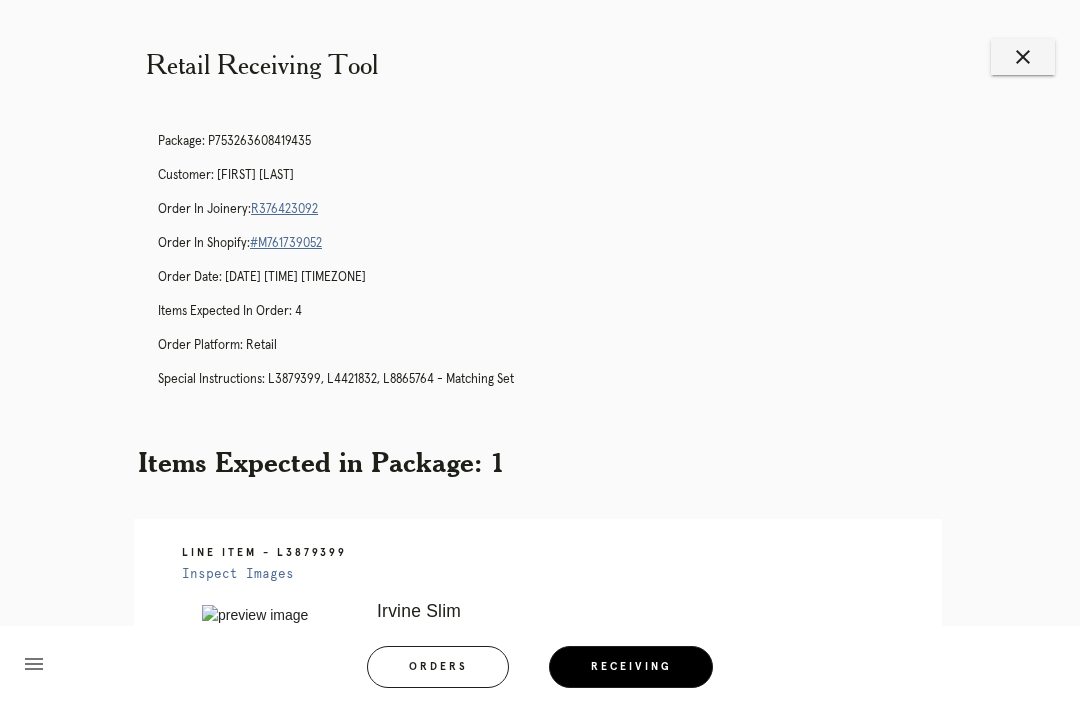 click on "menu
Orders
Receiving
Logged in as:   michael.mejia-beal@framebridge.com   Philadelphia
Logout" at bounding box center [540, 673] 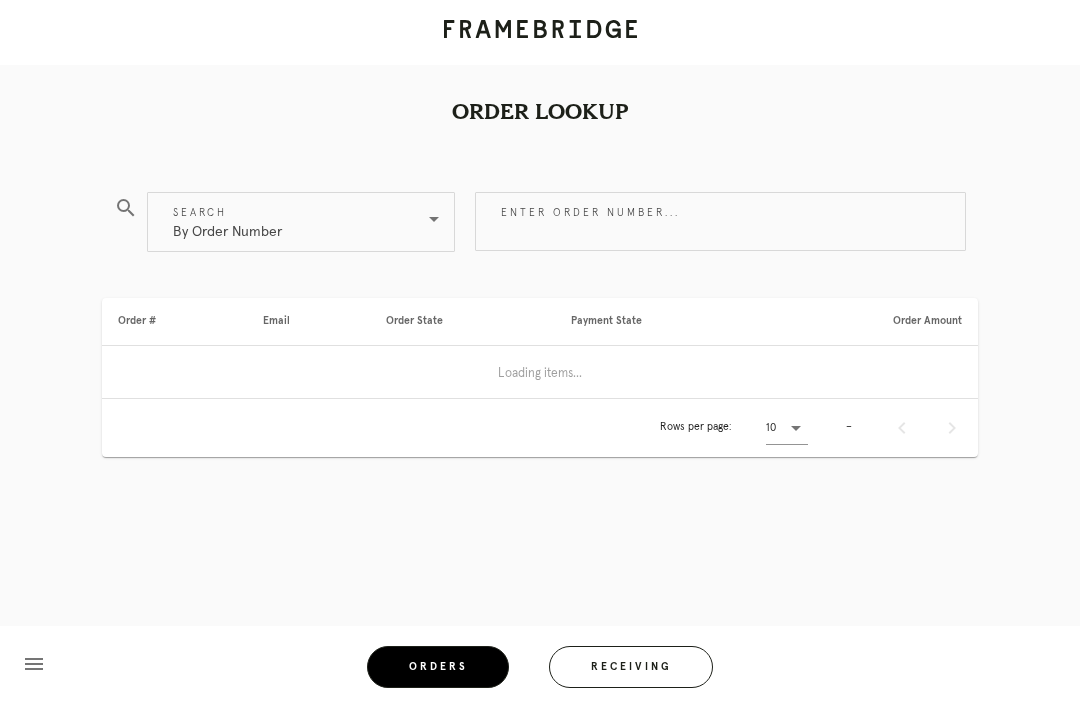 click on "Receiving" at bounding box center [631, 667] 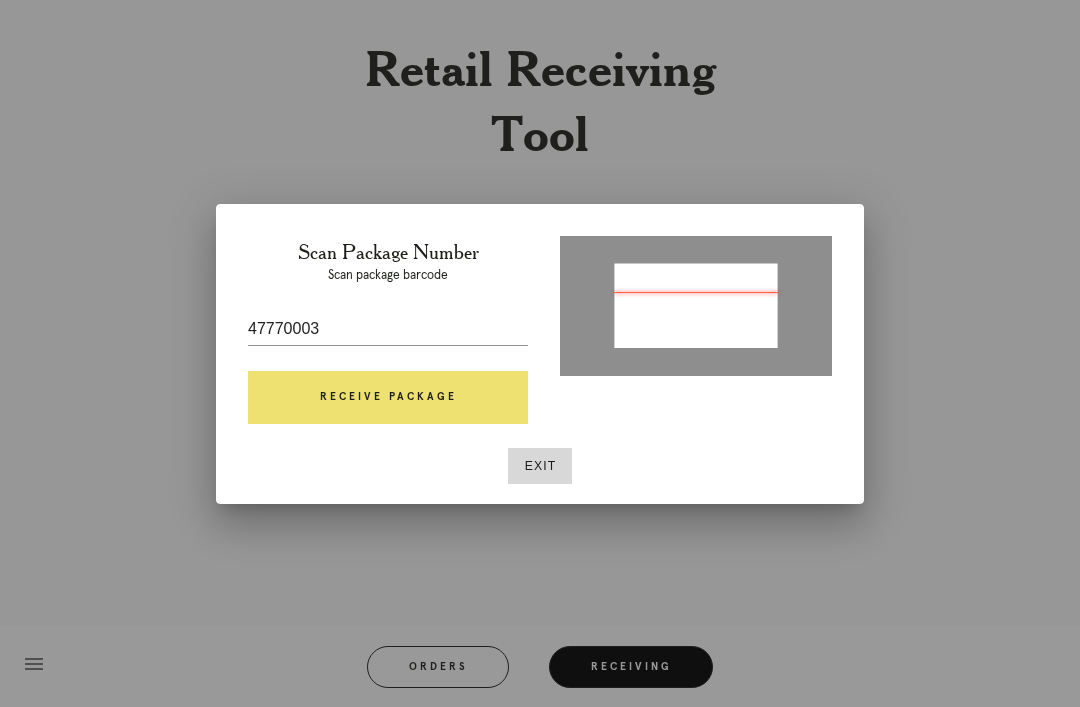 type on "P753263608419435" 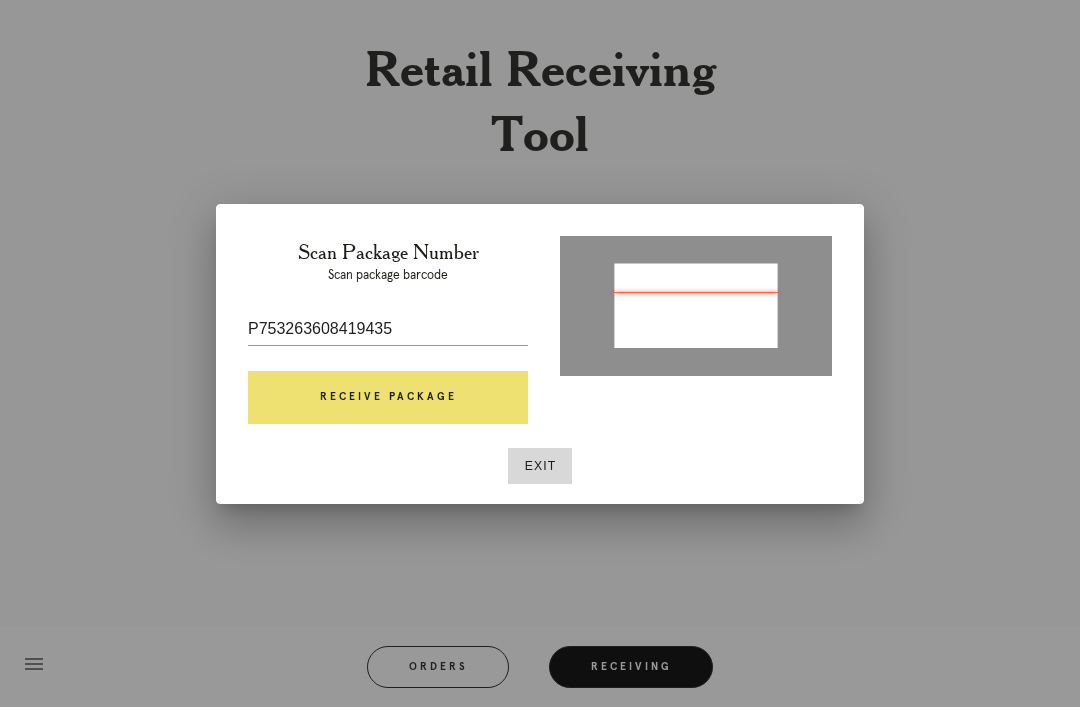 click on "Receive Package" at bounding box center (388, 398) 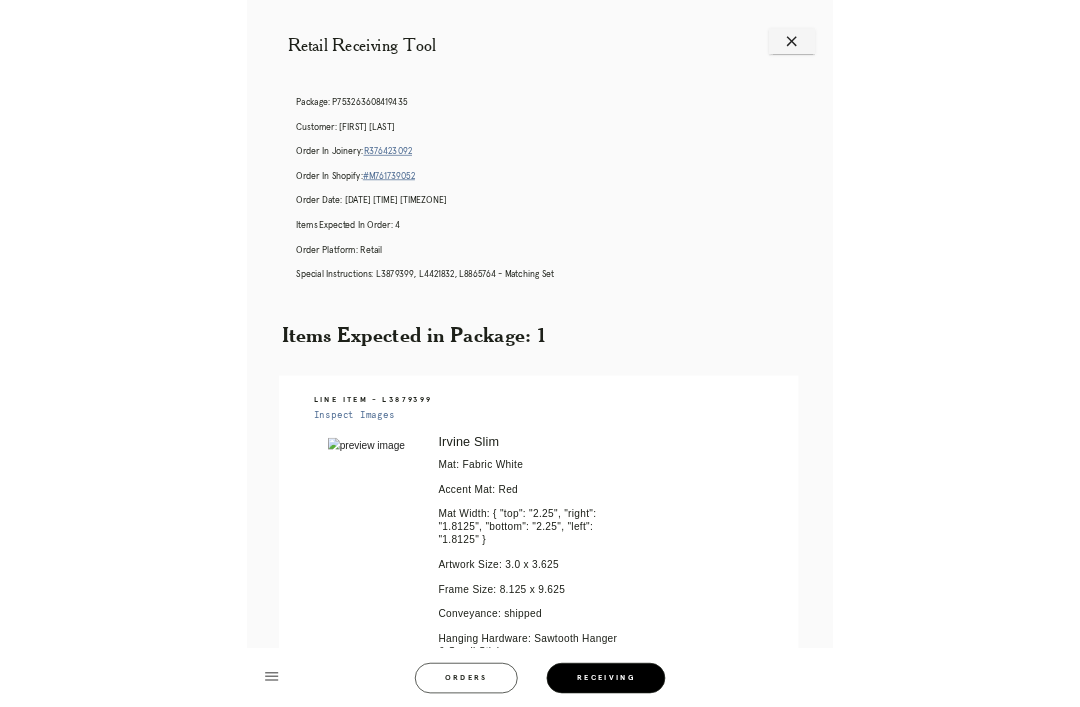 scroll, scrollTop: 496, scrollLeft: 0, axis: vertical 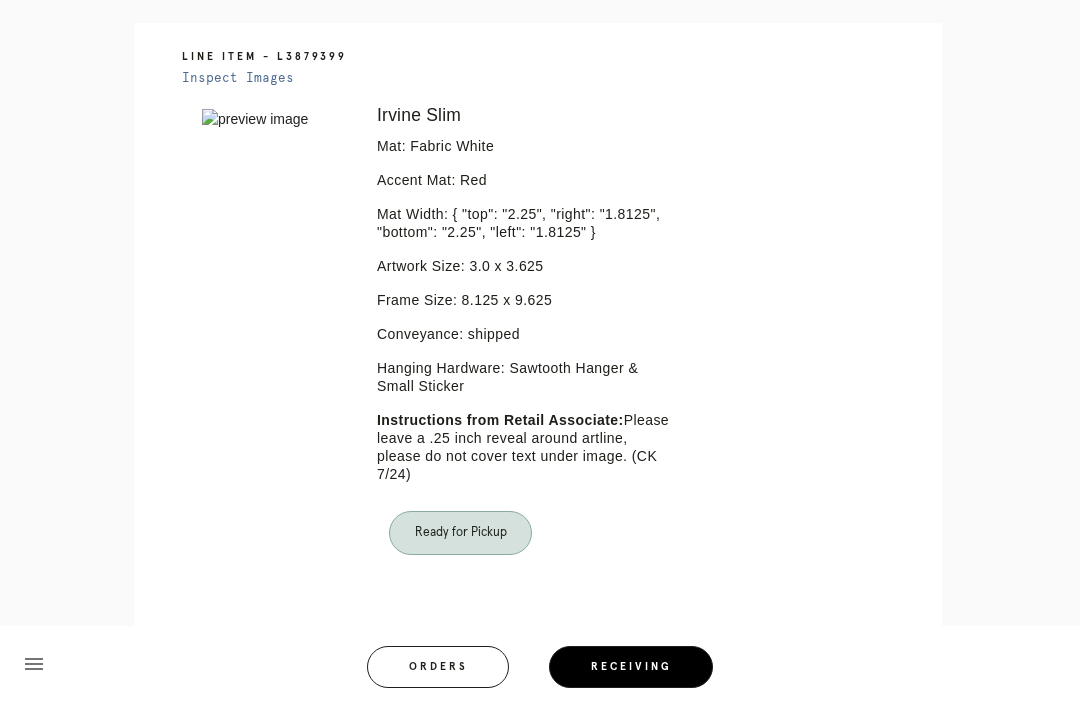 click on "Orders" at bounding box center [438, 667] 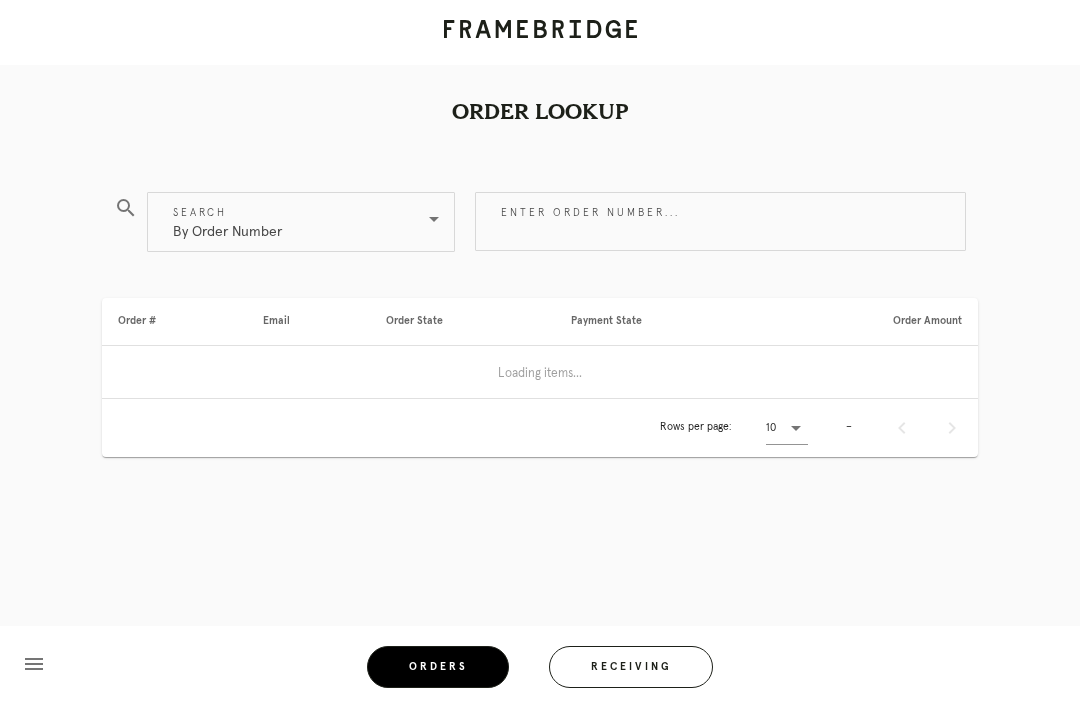 scroll, scrollTop: 0, scrollLeft: 0, axis: both 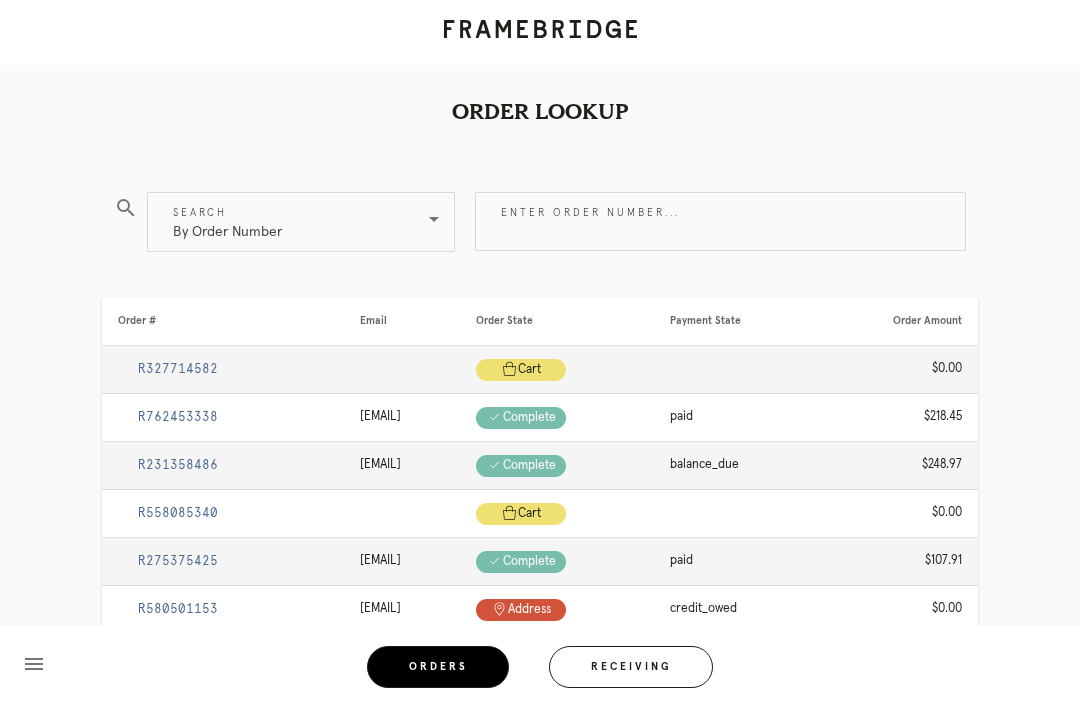 click on "Receiving" at bounding box center [631, 667] 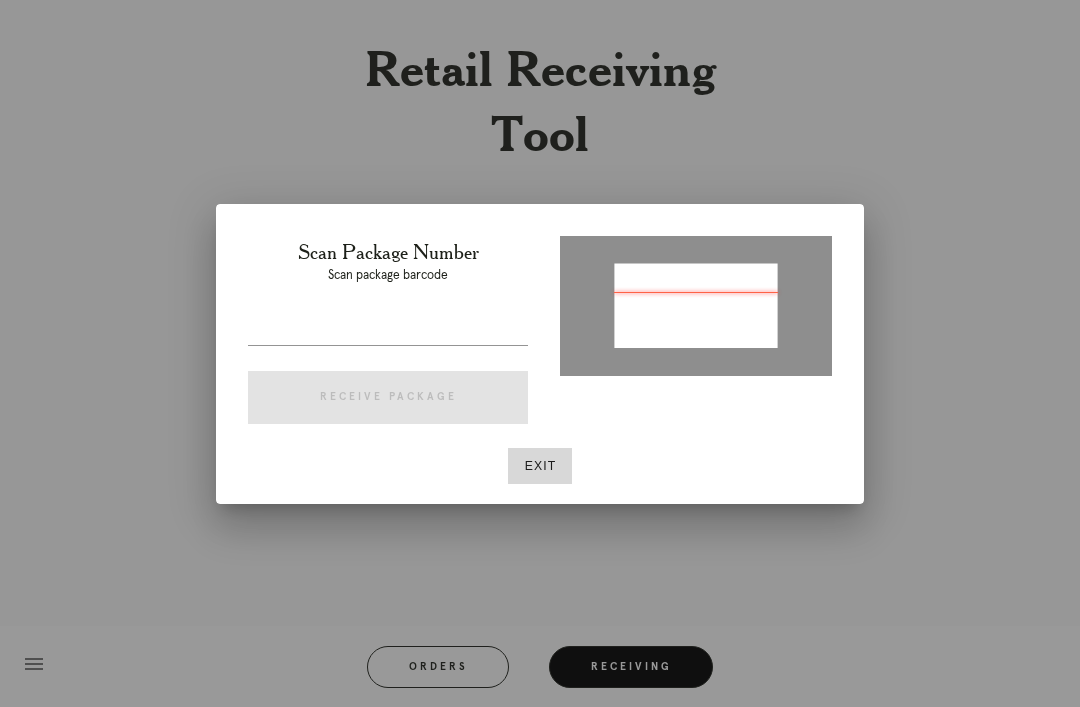 type on "P544541538052074" 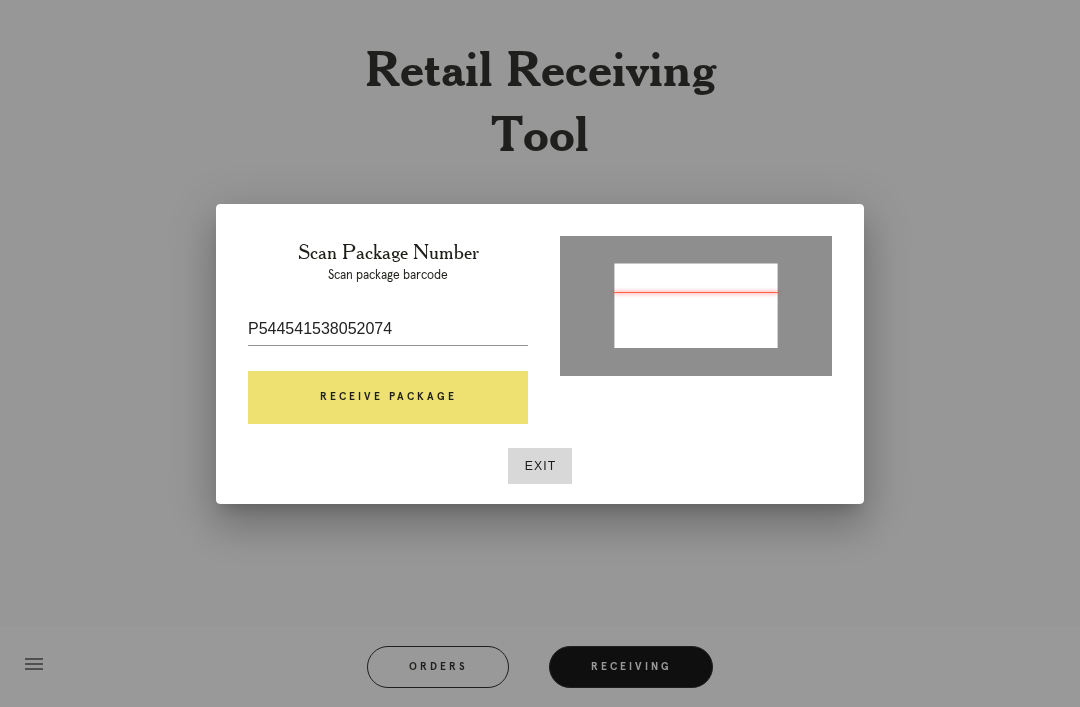 click on "Receive Package" at bounding box center (388, 398) 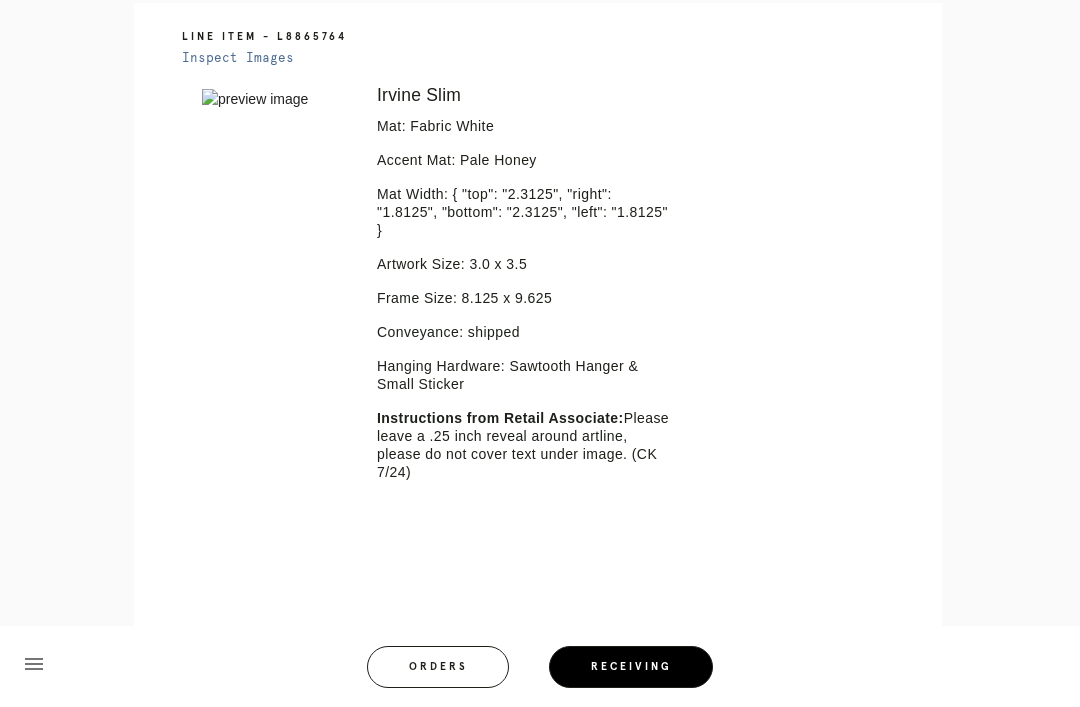scroll, scrollTop: 574, scrollLeft: 0, axis: vertical 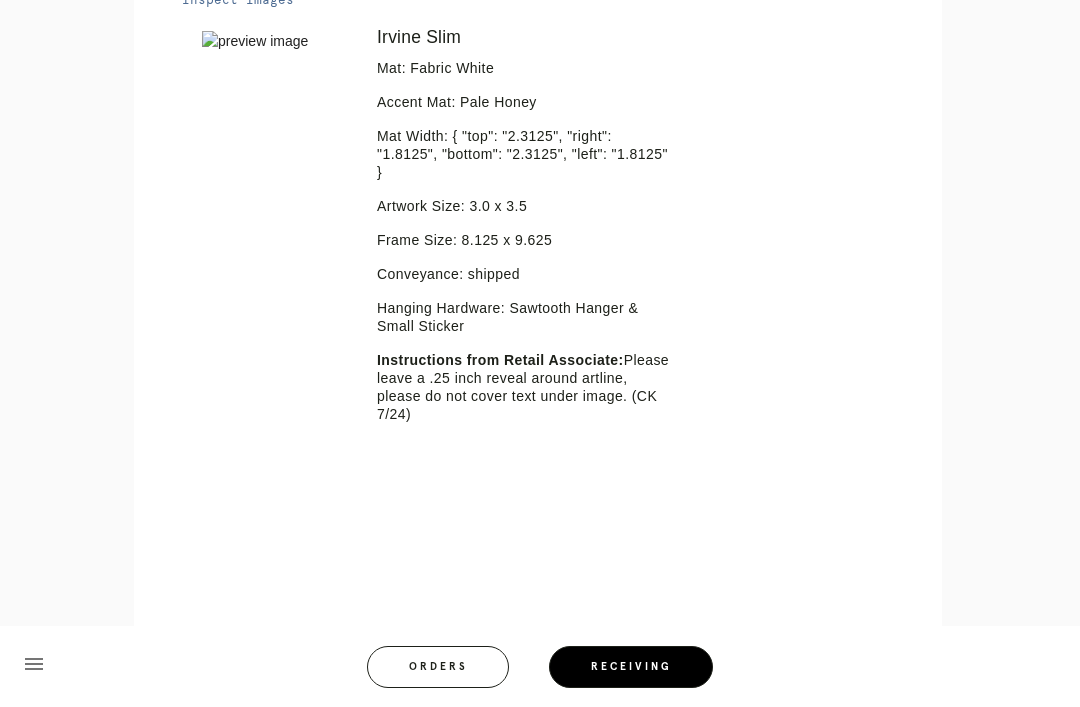 click at bounding box center (532, 559) 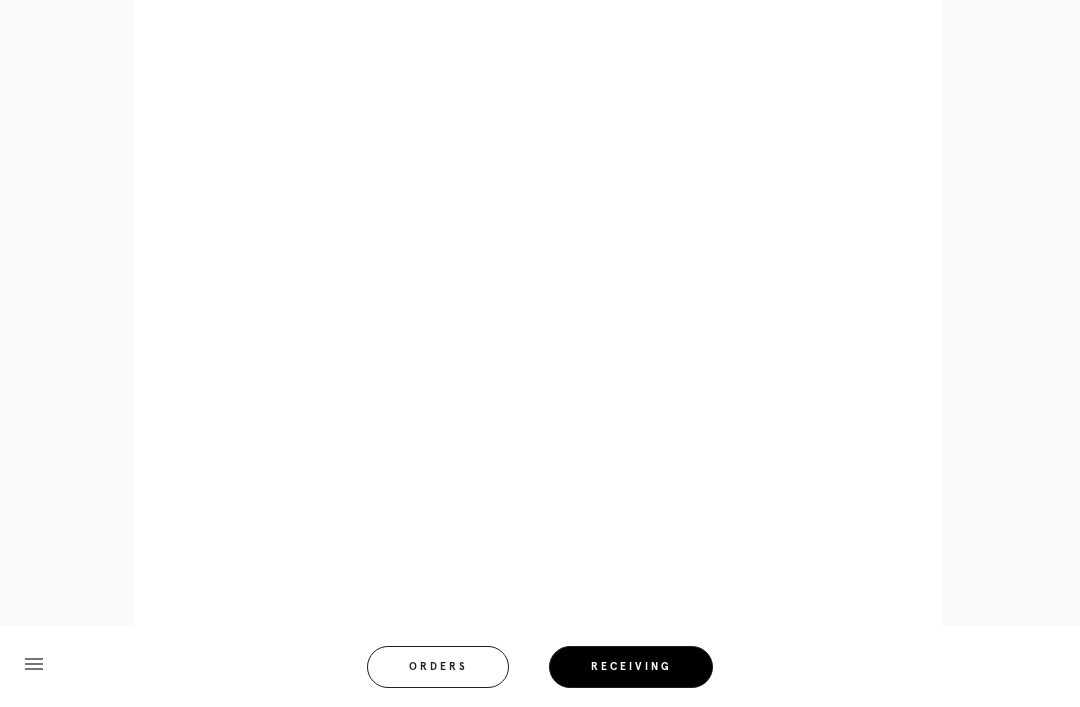 scroll, scrollTop: 1050, scrollLeft: 0, axis: vertical 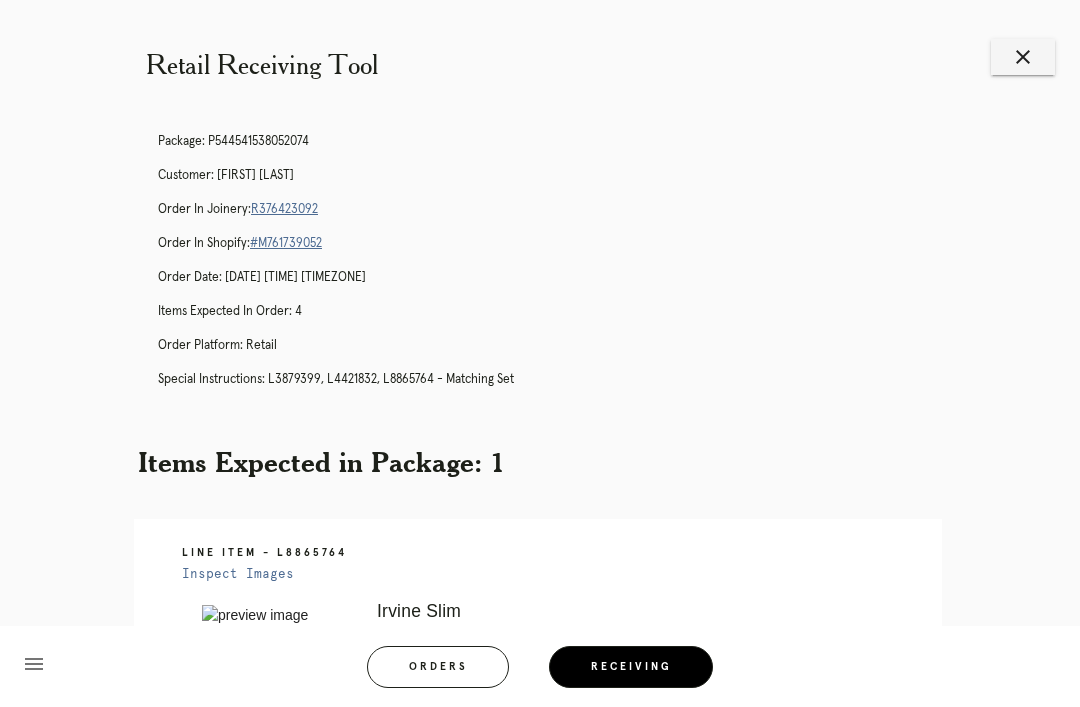 click on "Orders" at bounding box center (438, 667) 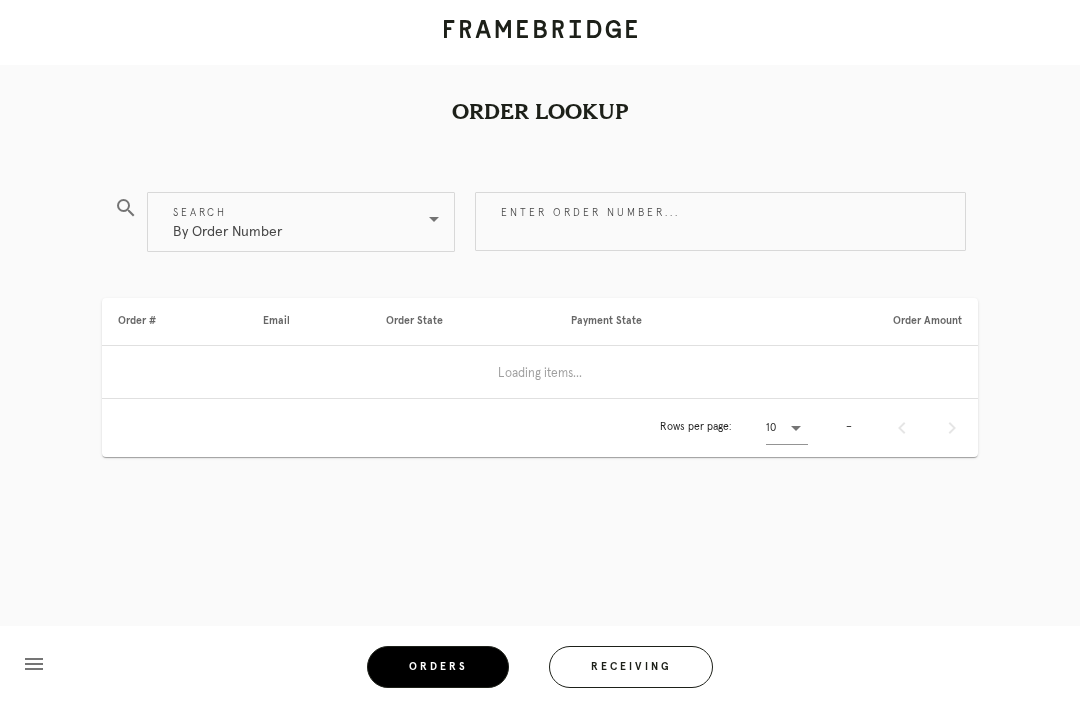 click on "Receiving" at bounding box center (631, 667) 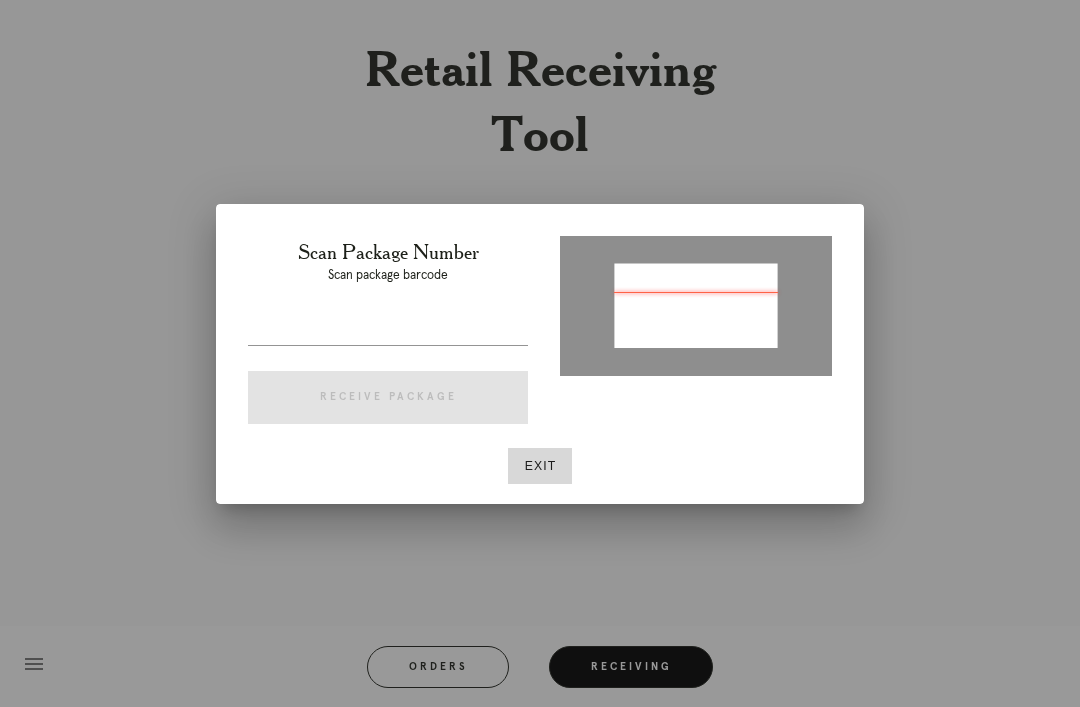 type on "P164393803611807" 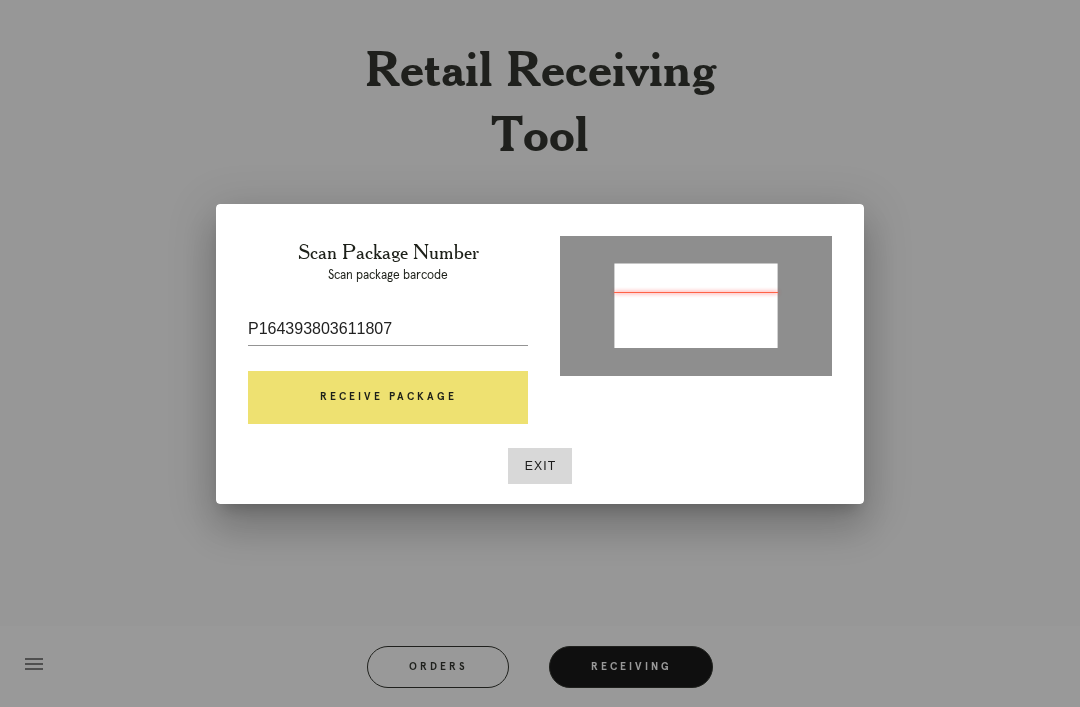 click on "Receive Package" at bounding box center [388, 398] 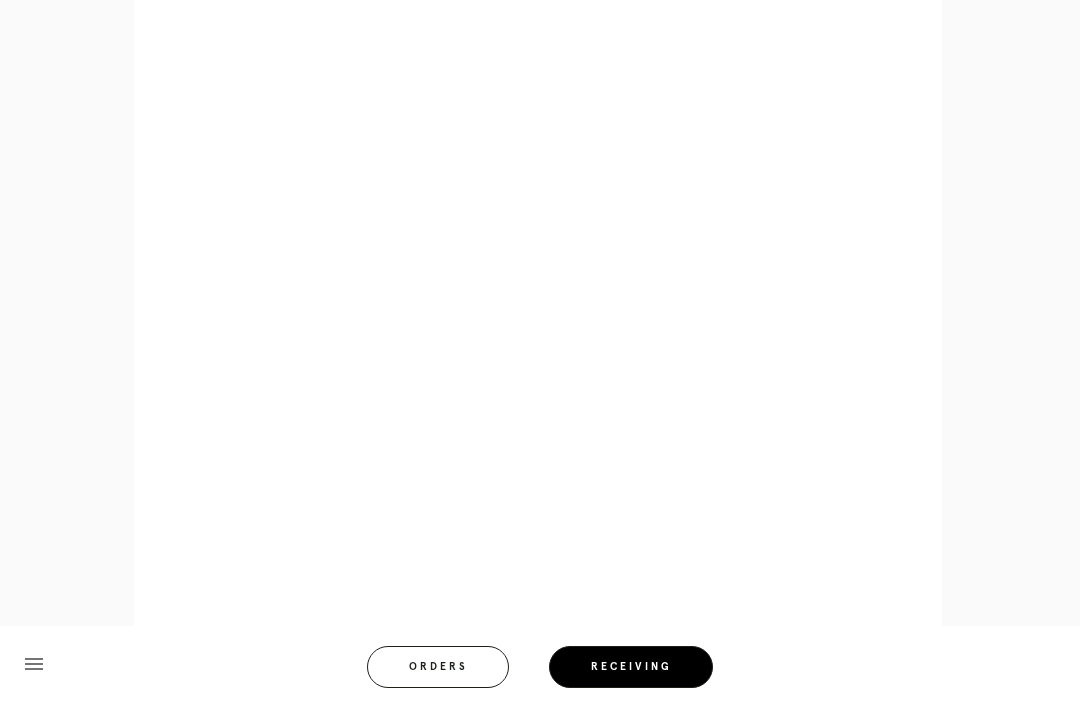 scroll, scrollTop: 870, scrollLeft: 0, axis: vertical 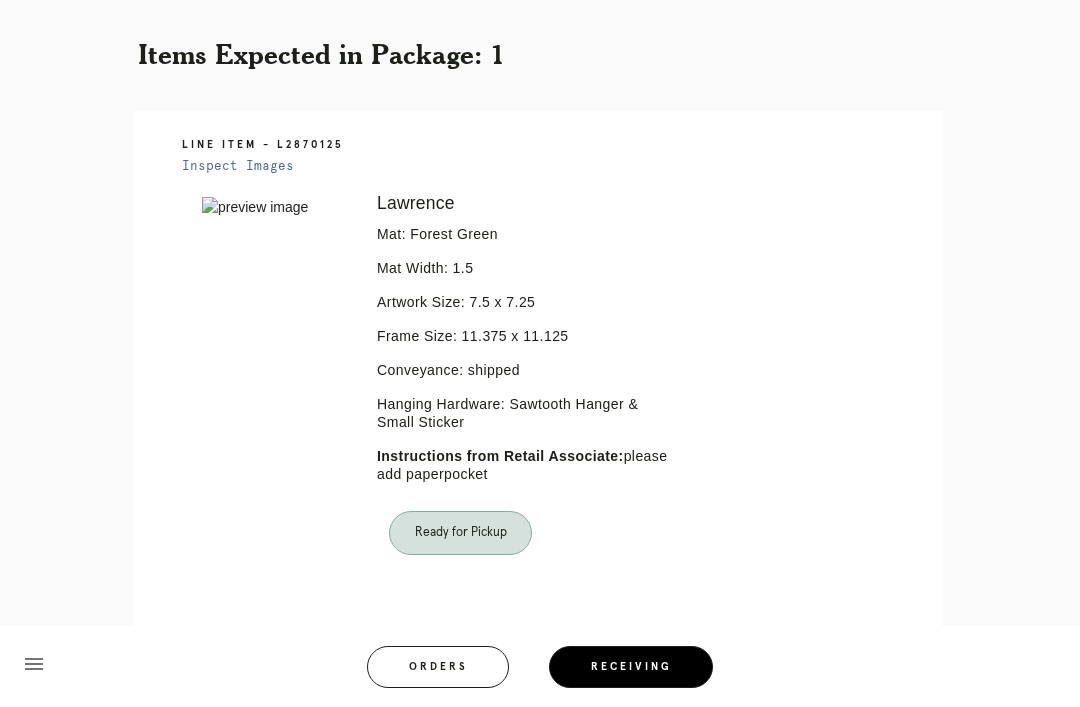click on "Orders" at bounding box center (438, 667) 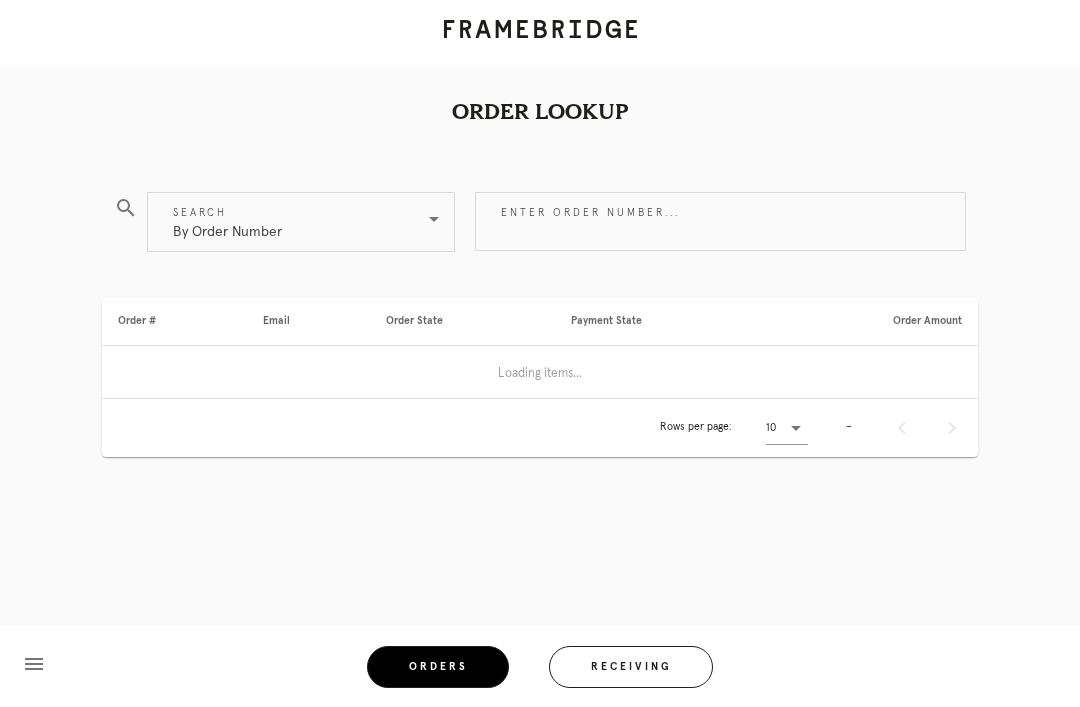 click on "Receiving" at bounding box center [631, 667] 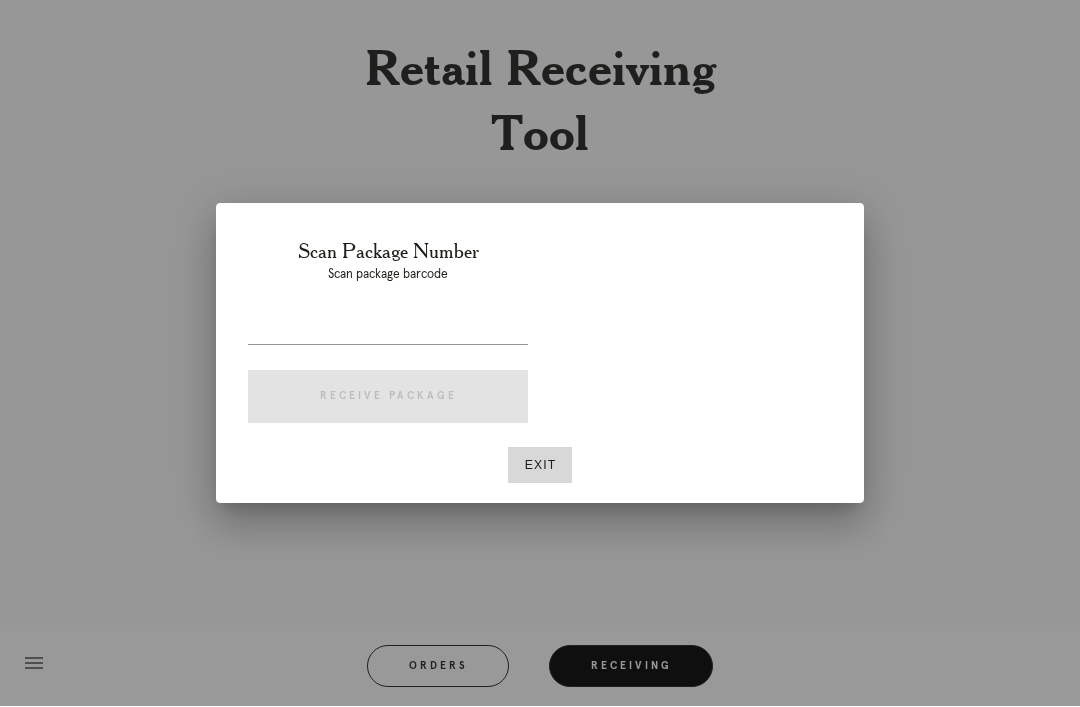 scroll, scrollTop: 64, scrollLeft: 0, axis: vertical 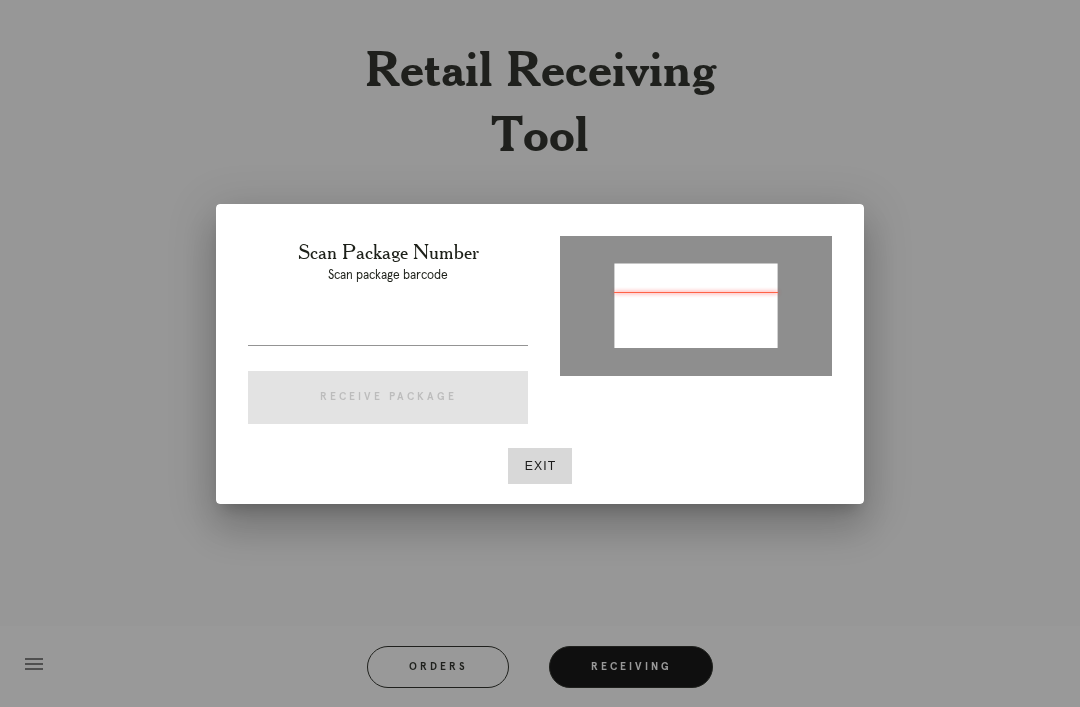 type on "P436571338104999" 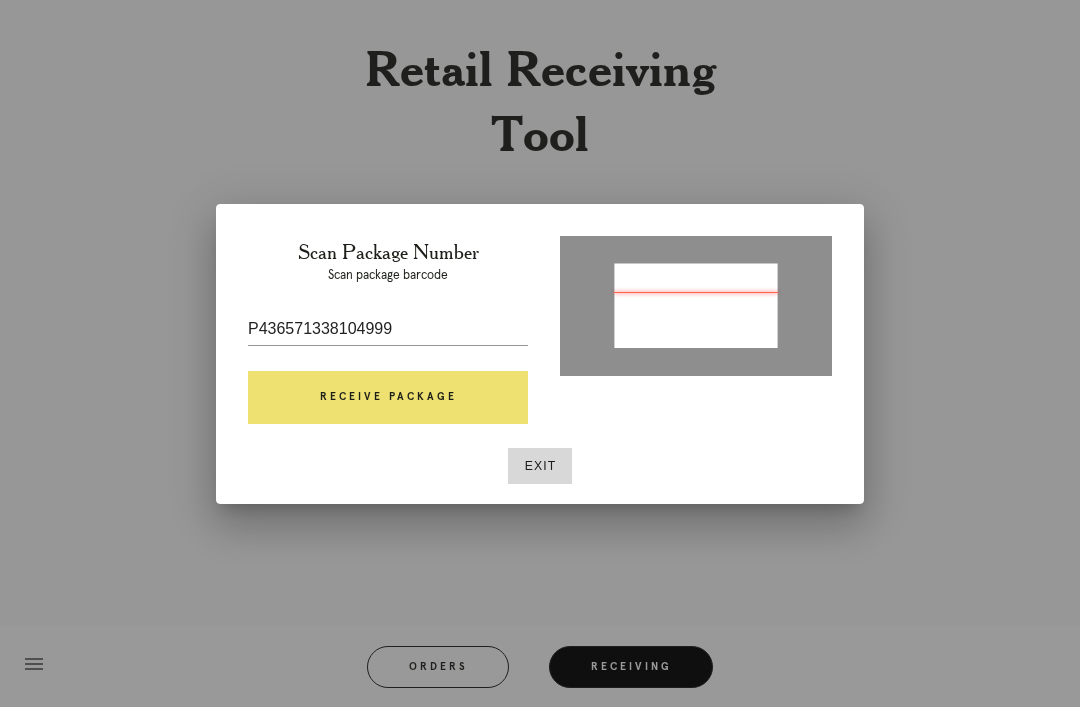 click on "Receive Package" at bounding box center (388, 398) 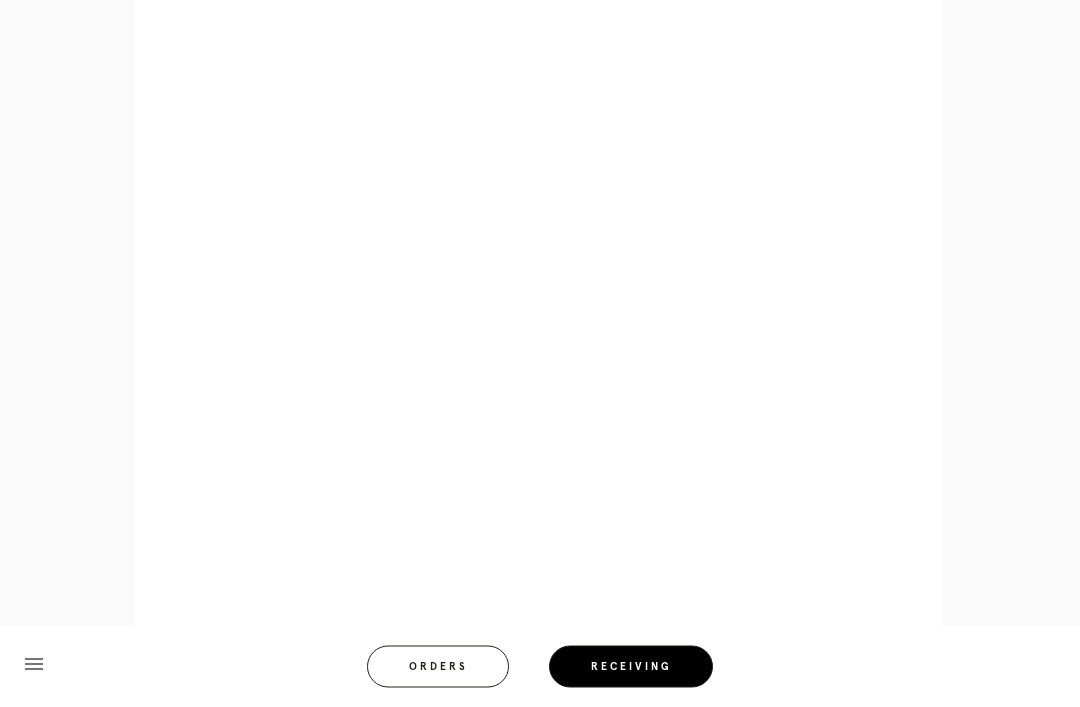scroll, scrollTop: 858, scrollLeft: 0, axis: vertical 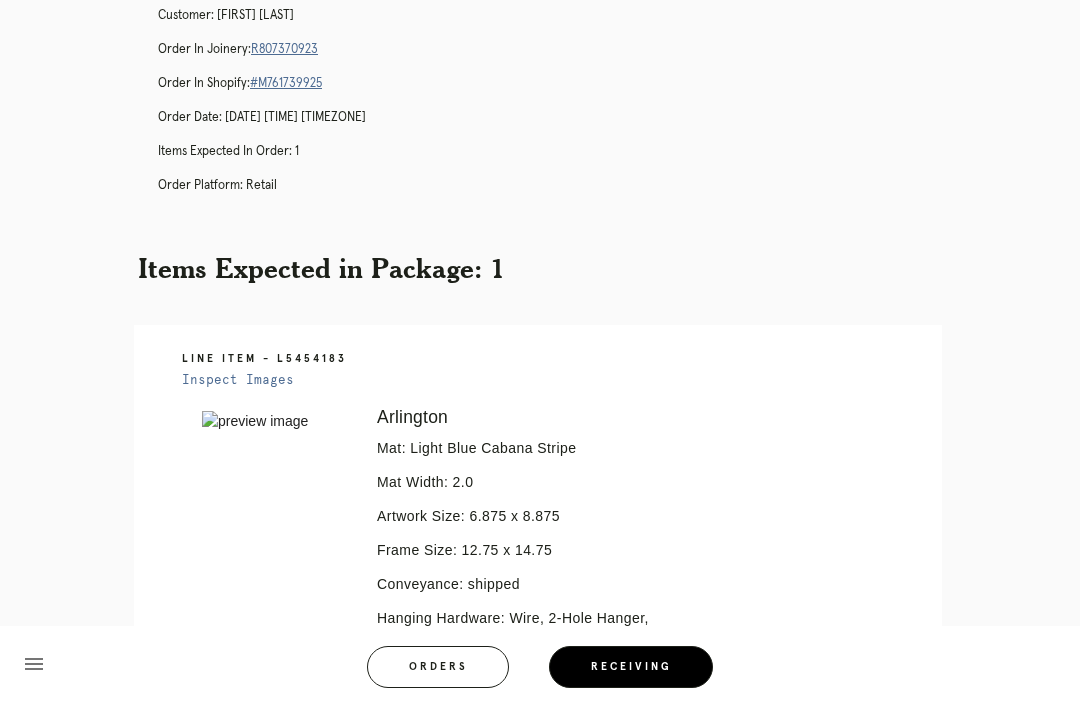 click on "Orders" at bounding box center [438, 667] 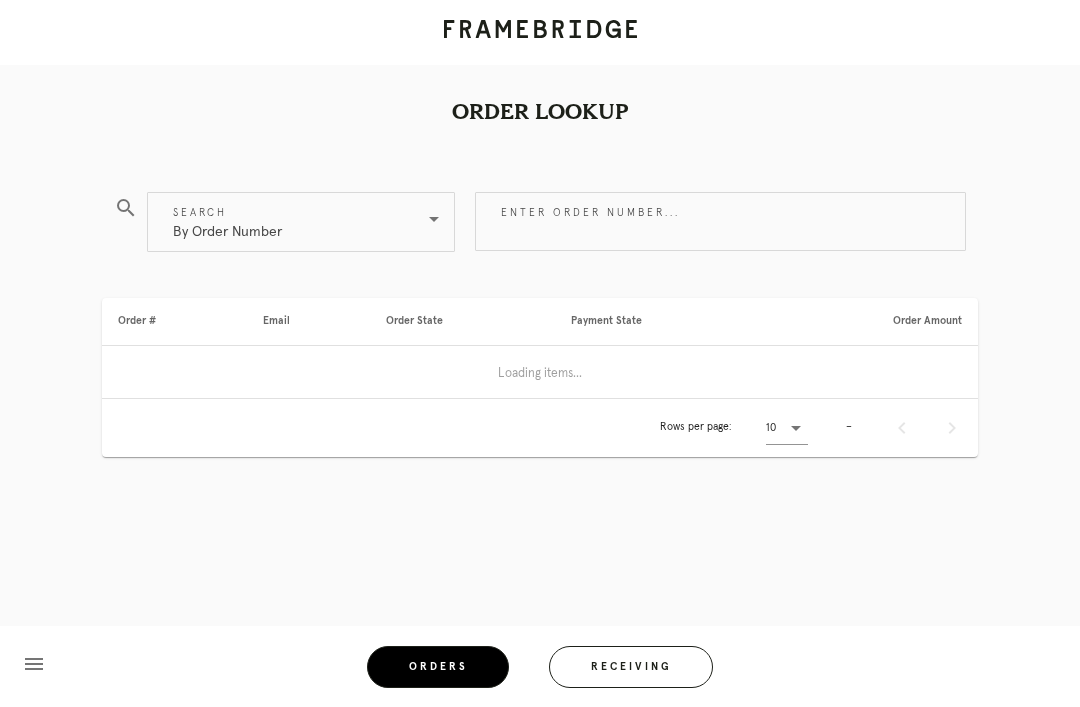 scroll, scrollTop: 64, scrollLeft: 0, axis: vertical 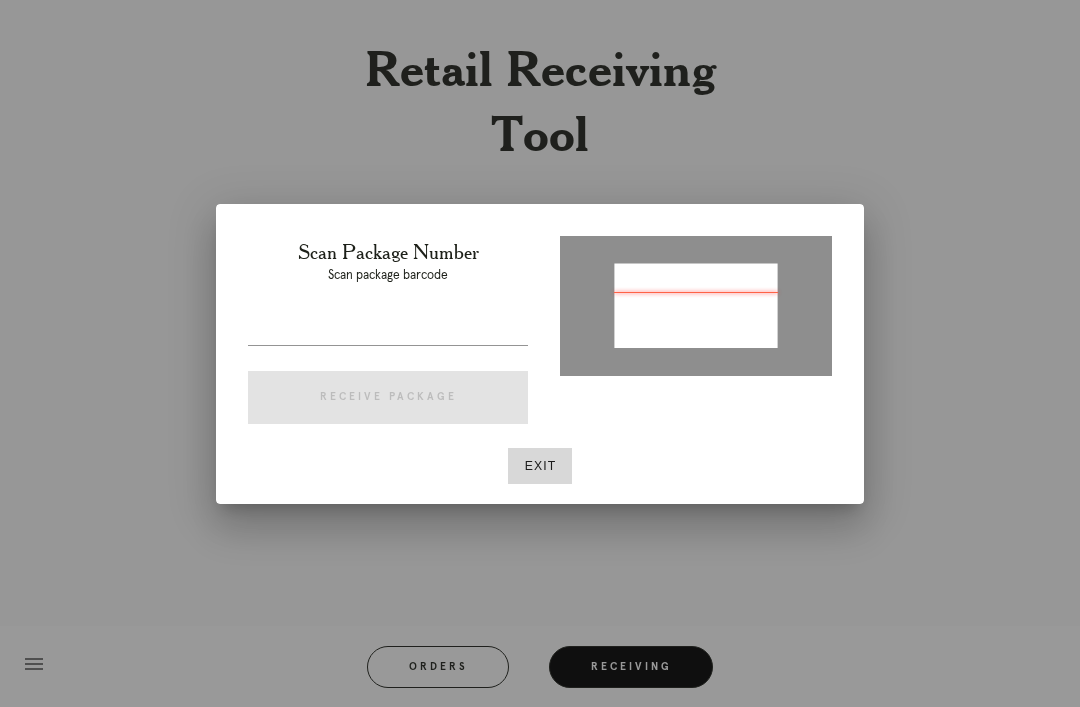 type on "P647224474972195" 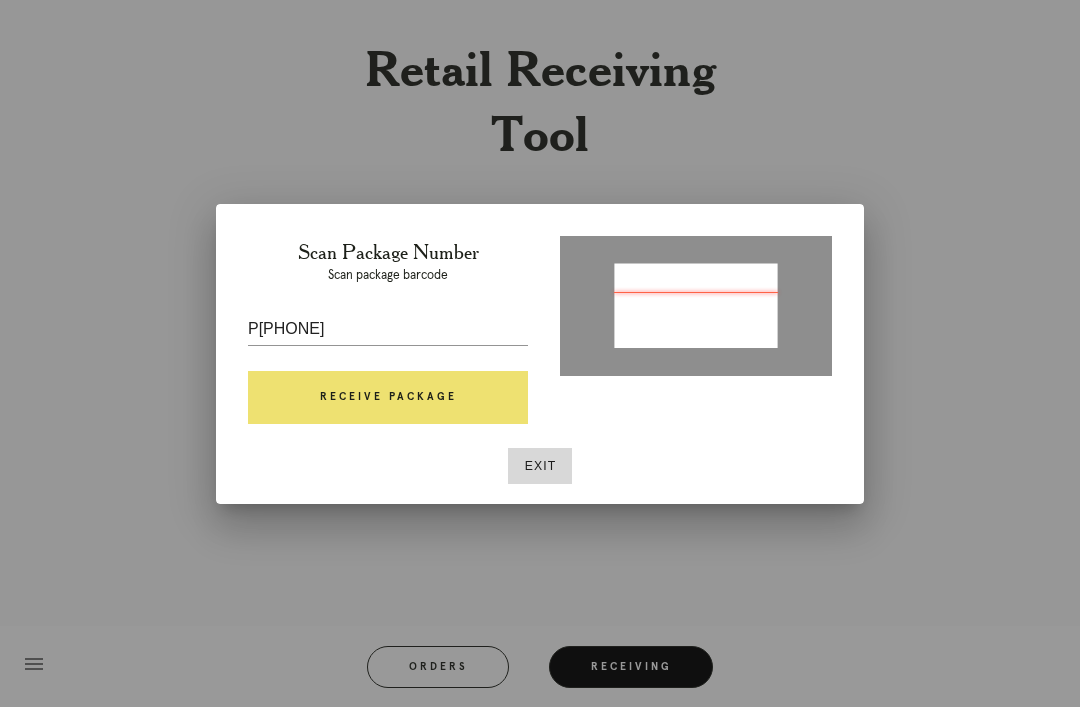 click on "Receive Package" at bounding box center [388, 398] 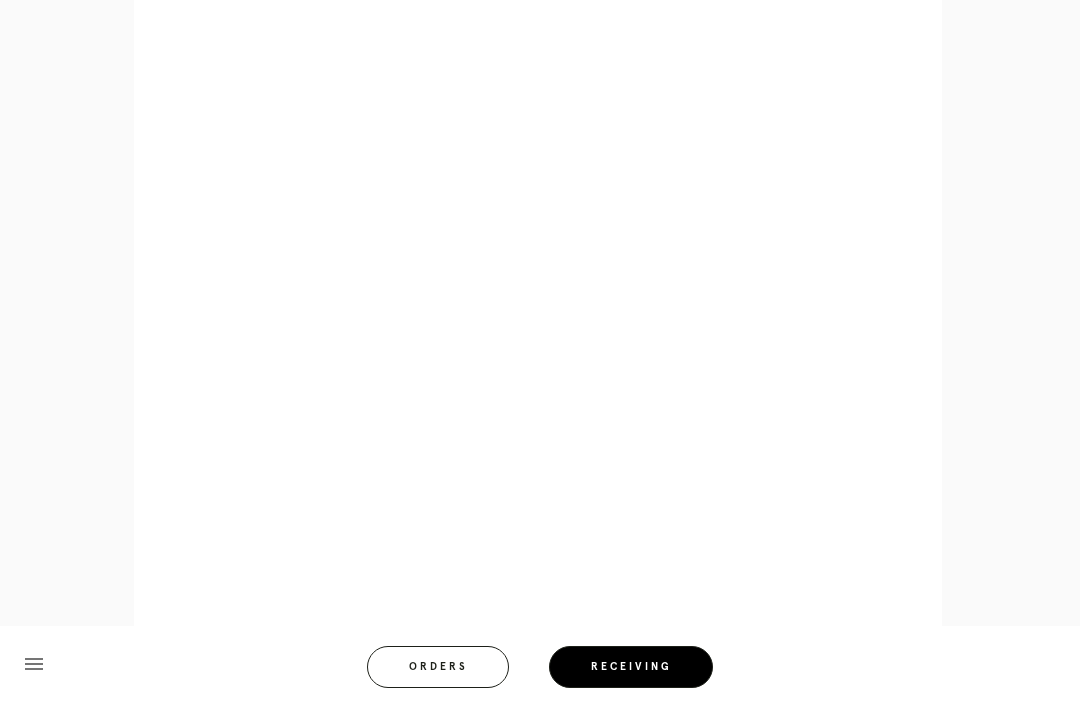 scroll, scrollTop: 885, scrollLeft: 0, axis: vertical 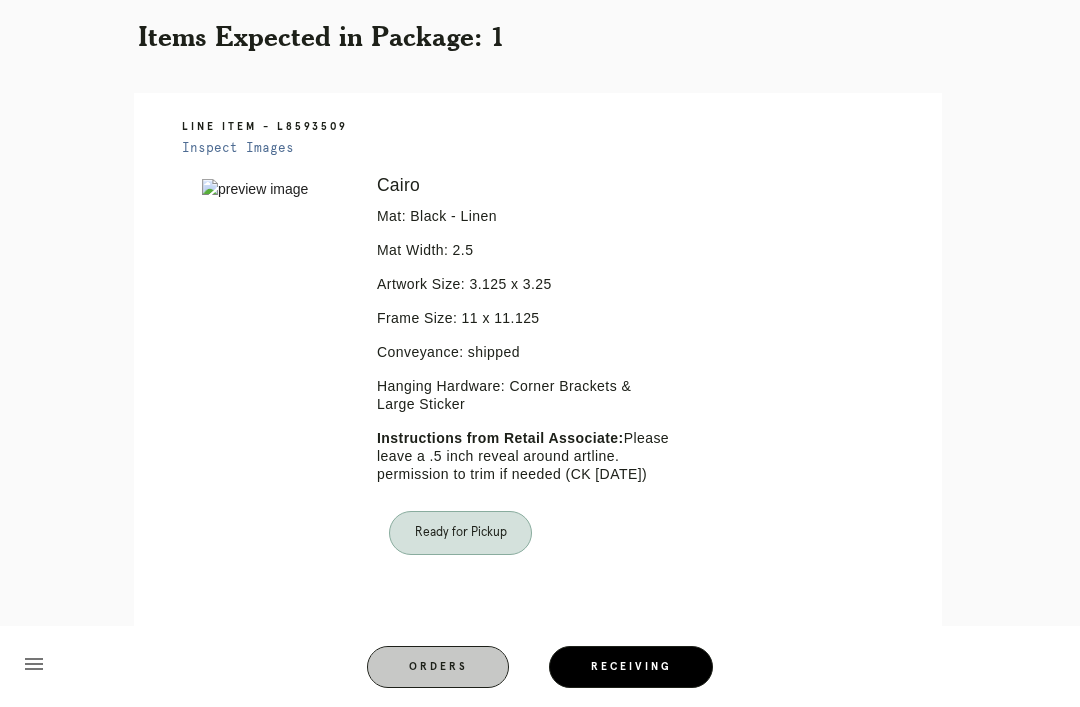 click on "Orders" at bounding box center (438, 667) 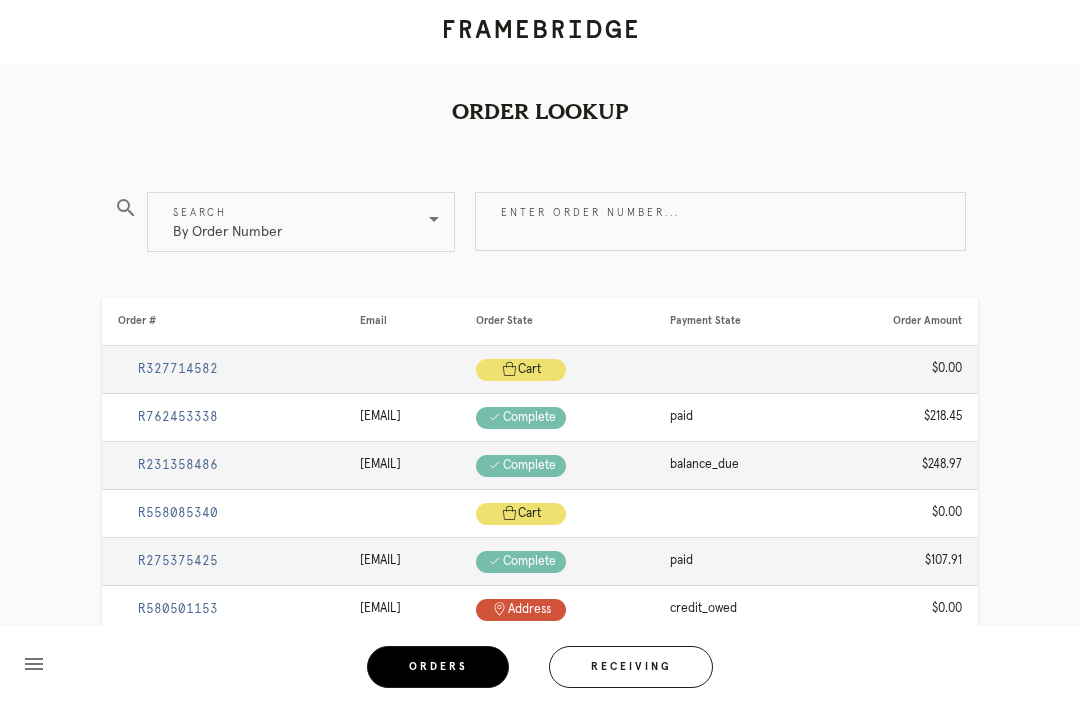 click on "Receiving" at bounding box center [631, 667] 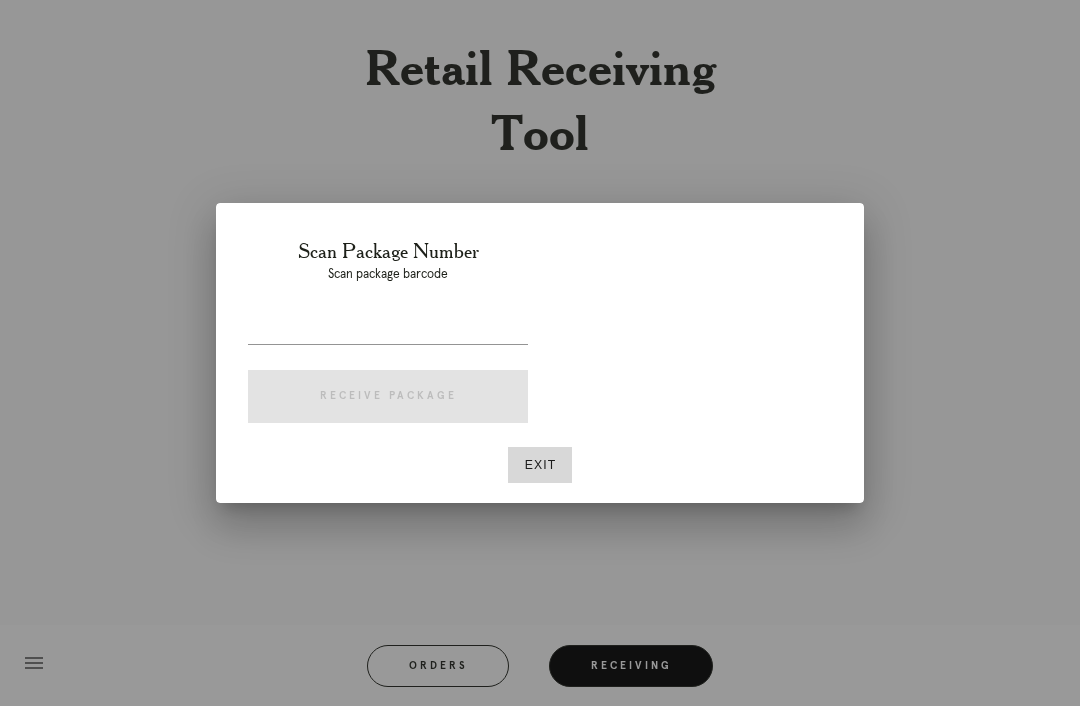 scroll, scrollTop: 64, scrollLeft: 0, axis: vertical 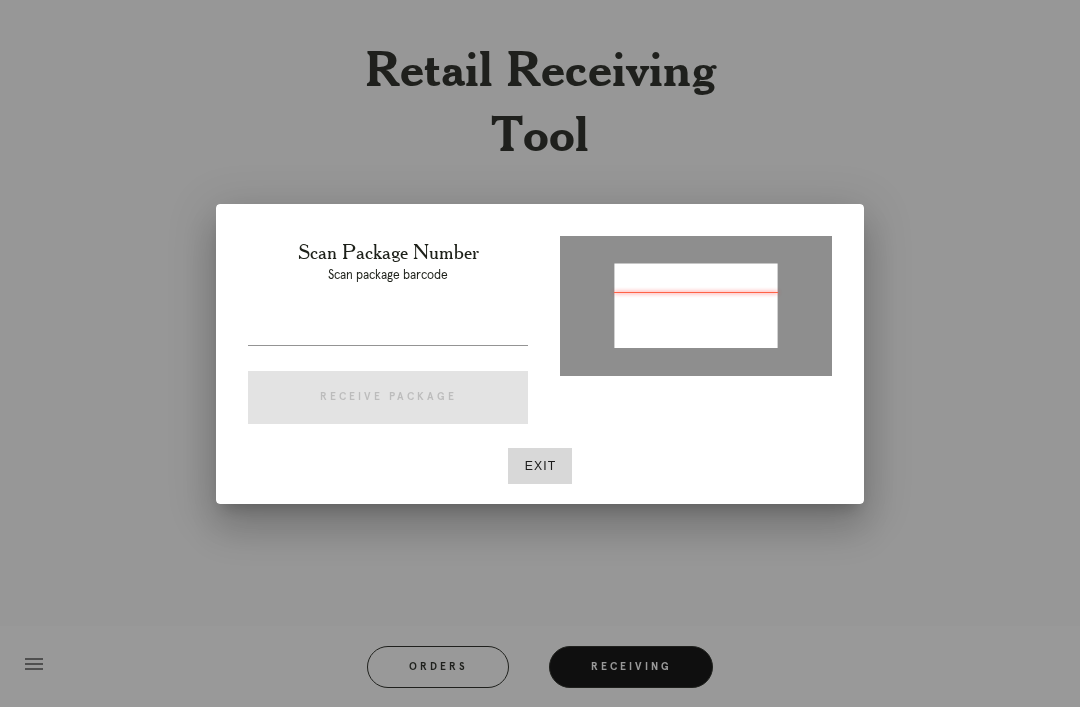 type on "P614865789179066" 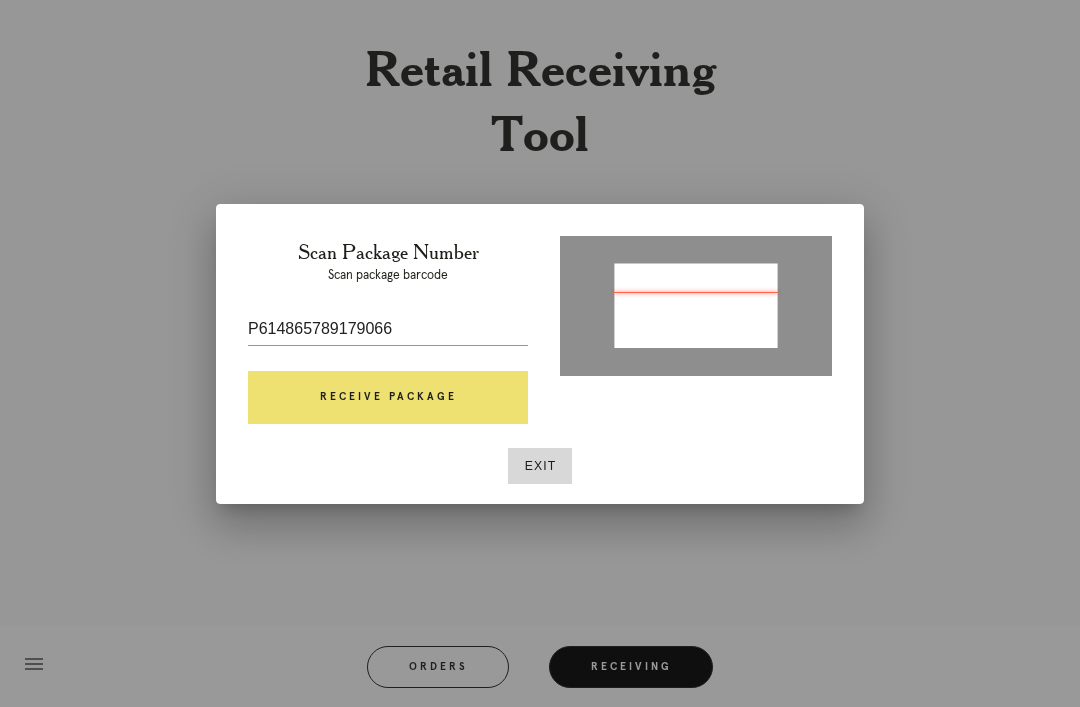 click on "Receive Package" at bounding box center (388, 398) 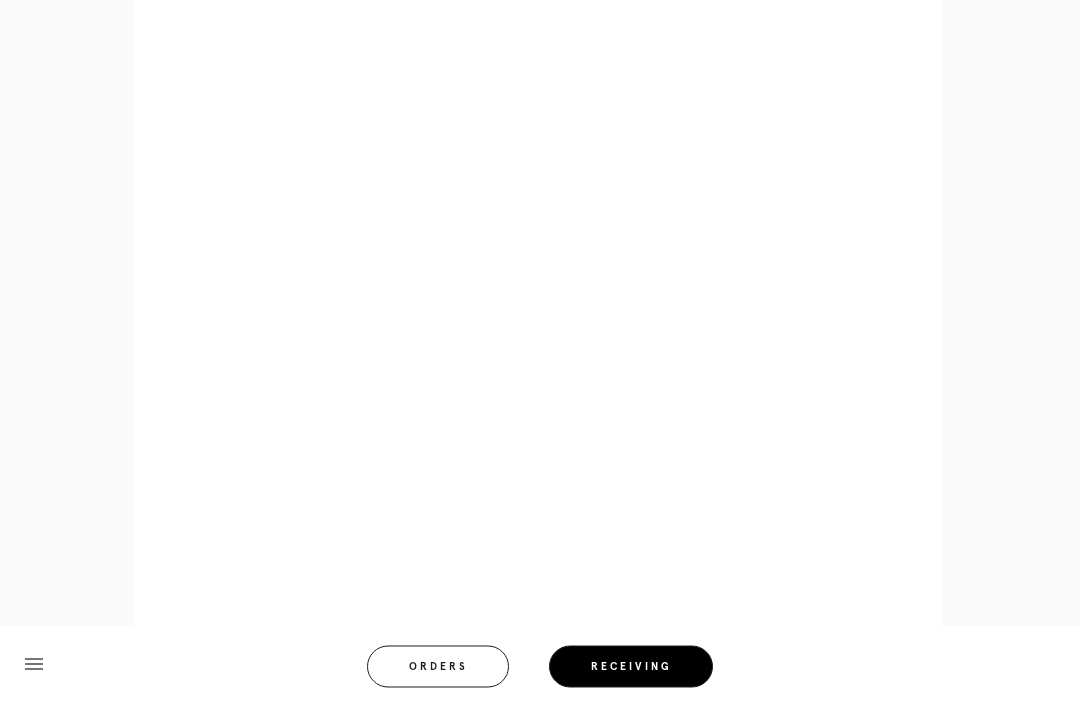 scroll, scrollTop: 892, scrollLeft: 0, axis: vertical 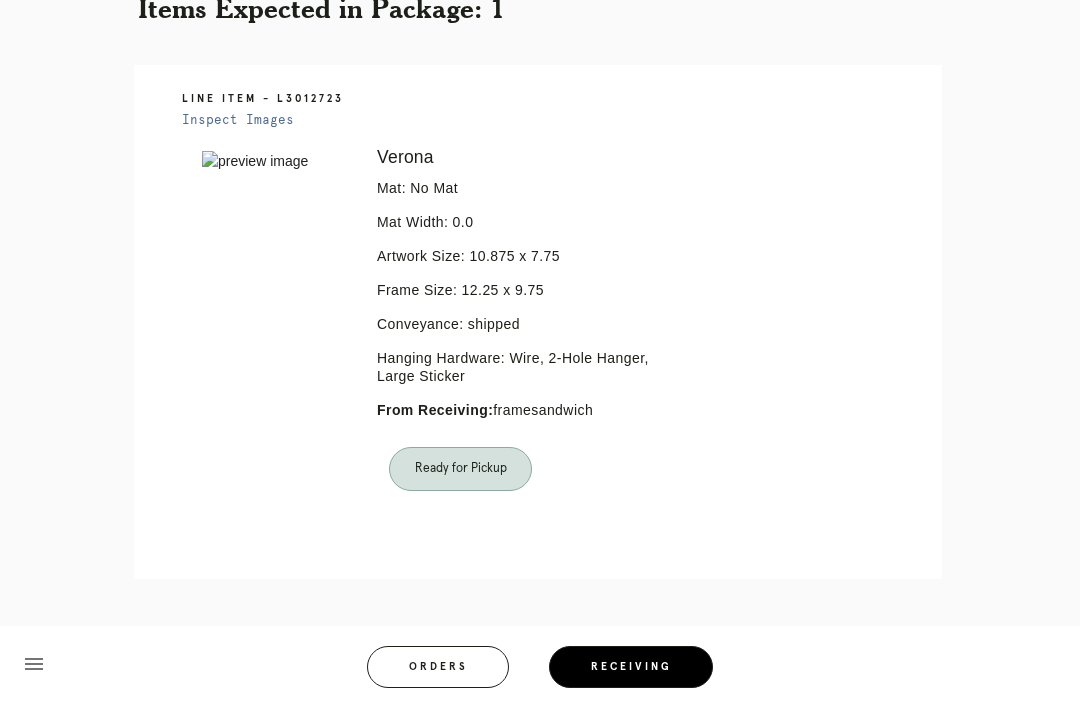 click on "Orders" at bounding box center (438, 667) 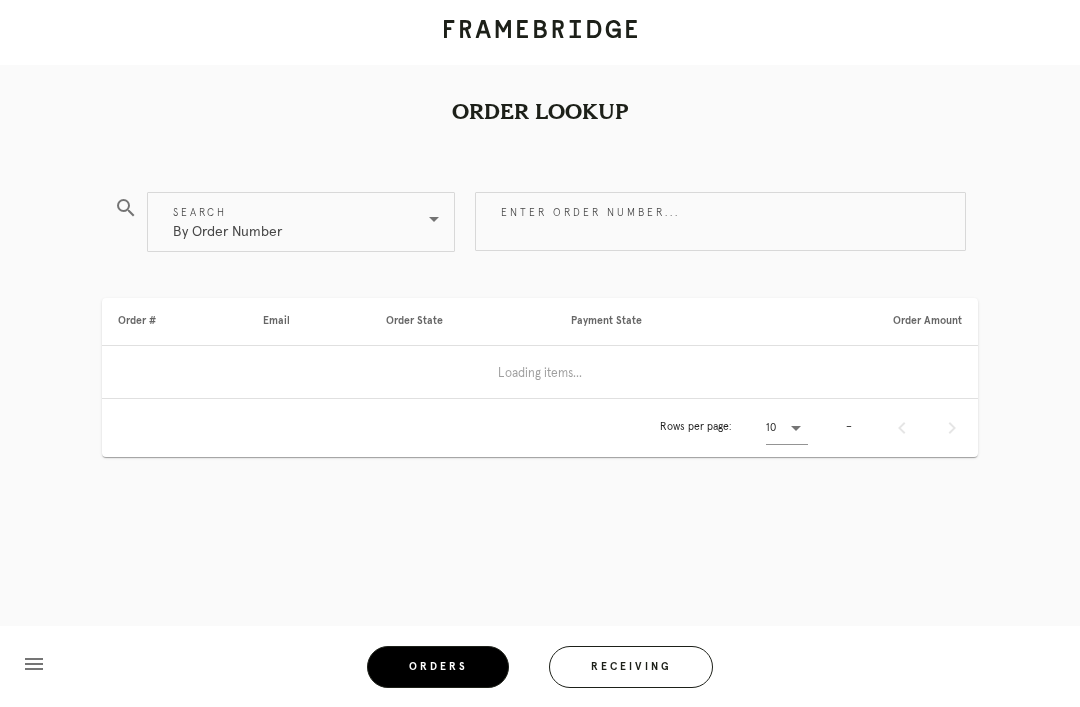 click on "Receiving" at bounding box center [631, 667] 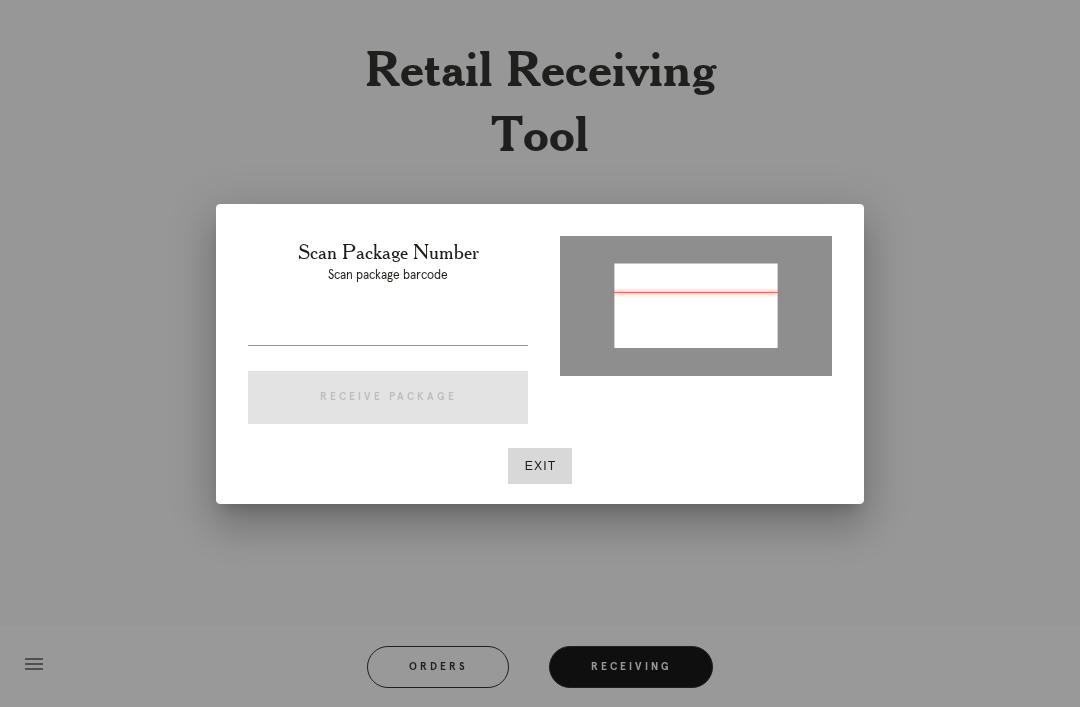 type on "P992671103530429" 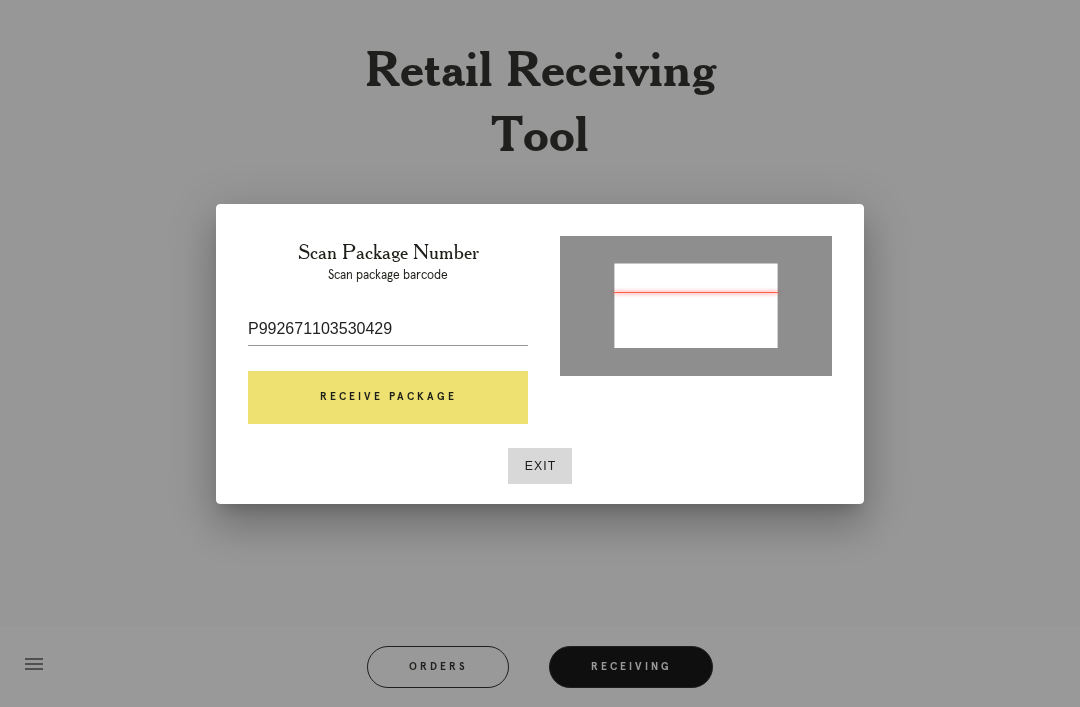 click on "Receive Package" at bounding box center [388, 398] 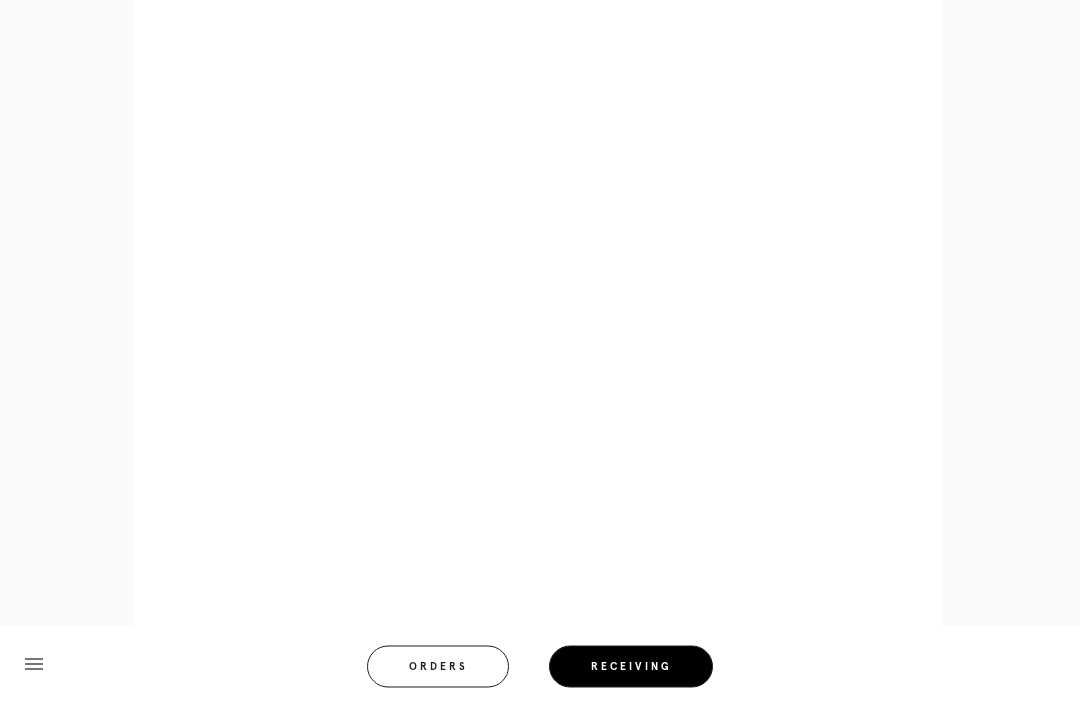 scroll, scrollTop: 910, scrollLeft: 0, axis: vertical 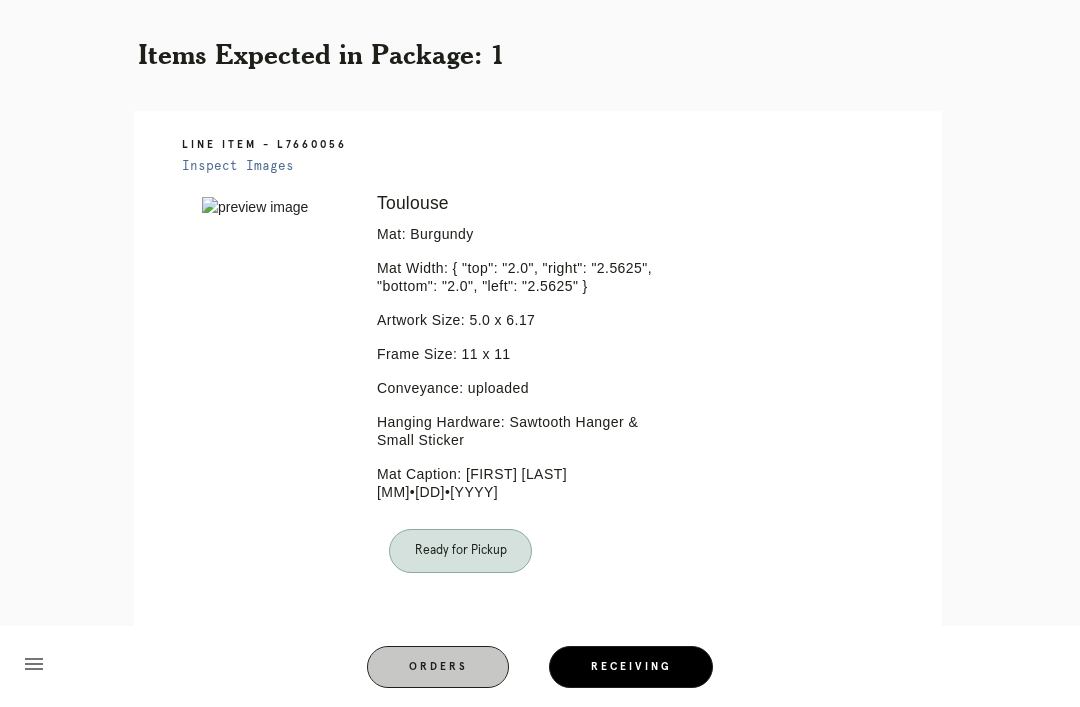 click on "Orders" at bounding box center (438, 667) 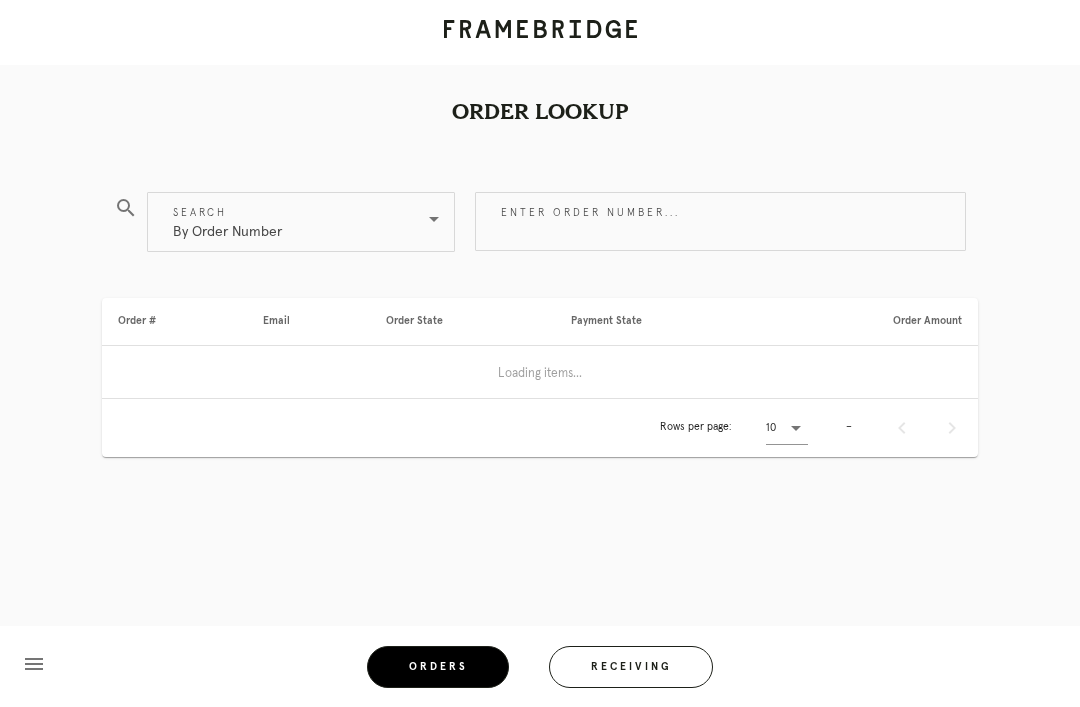 scroll, scrollTop: 0, scrollLeft: 0, axis: both 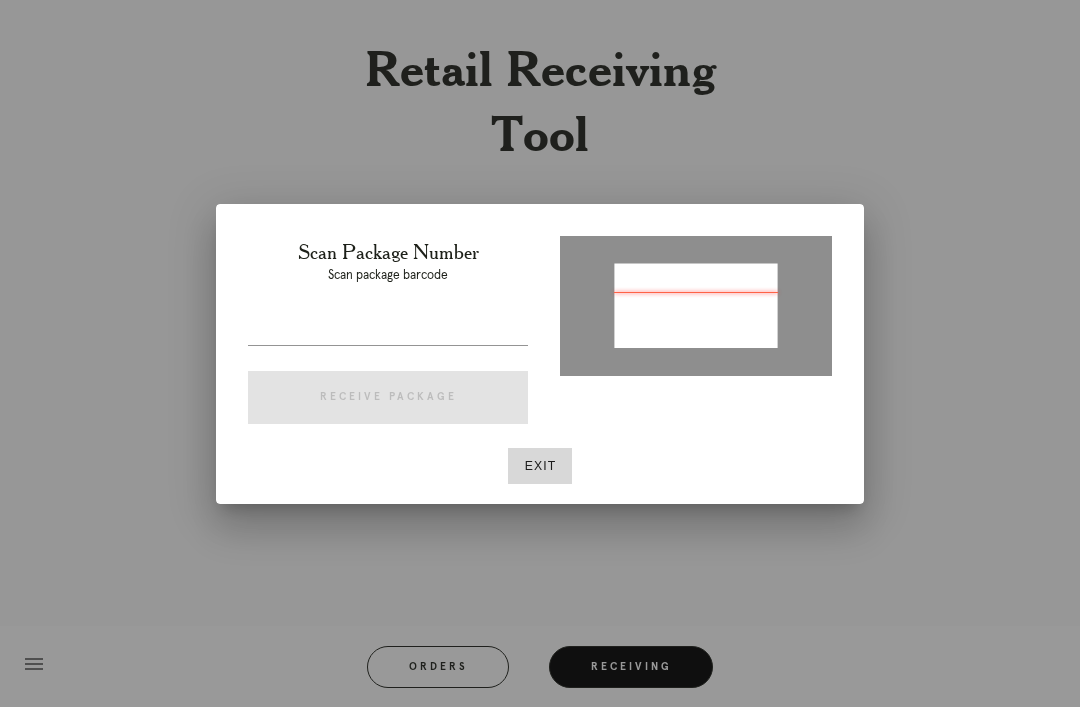 type on "P298942917173340" 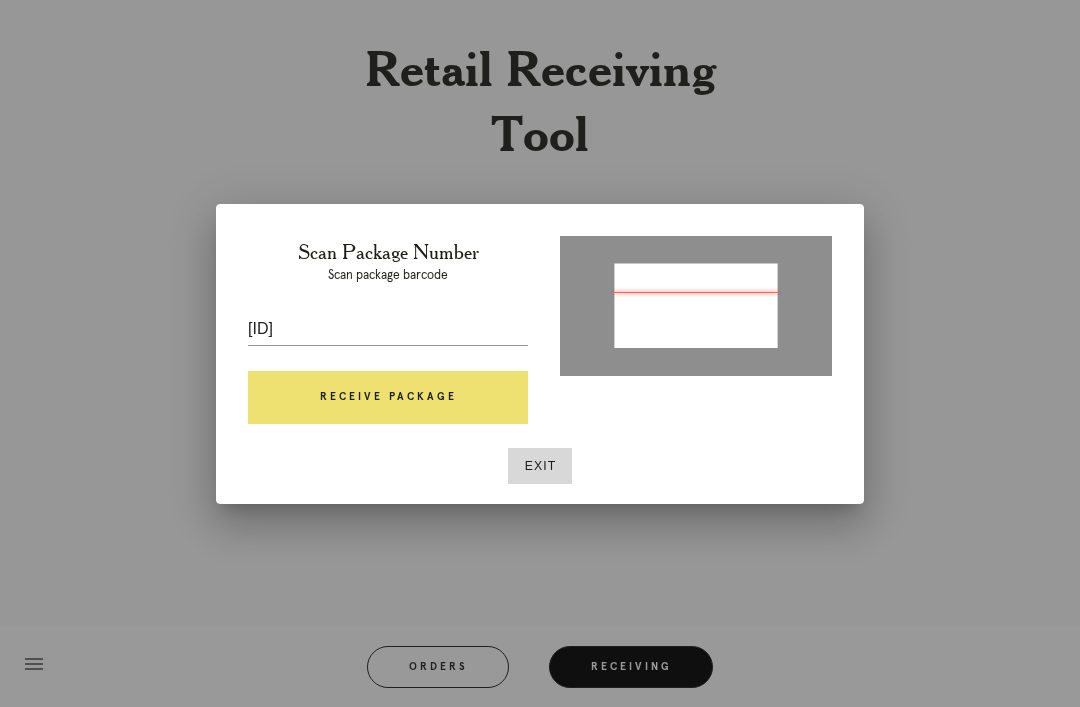 click on "Receive Package" at bounding box center (388, 398) 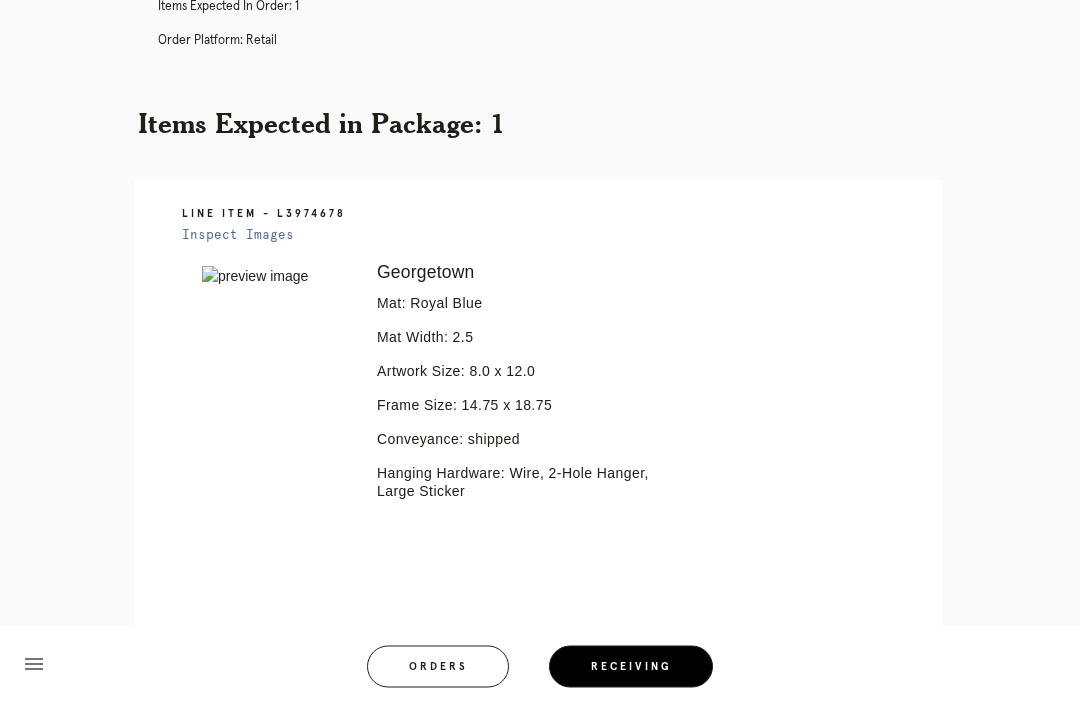 scroll, scrollTop: 305, scrollLeft: 0, axis: vertical 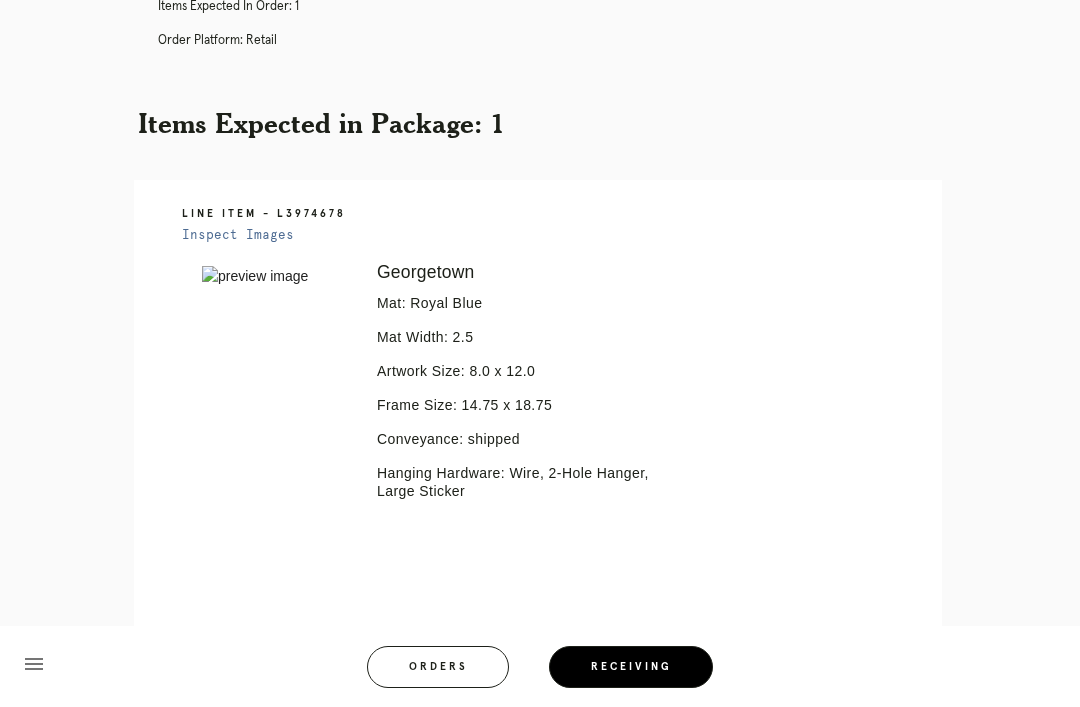 click on "Orders" at bounding box center [438, 667] 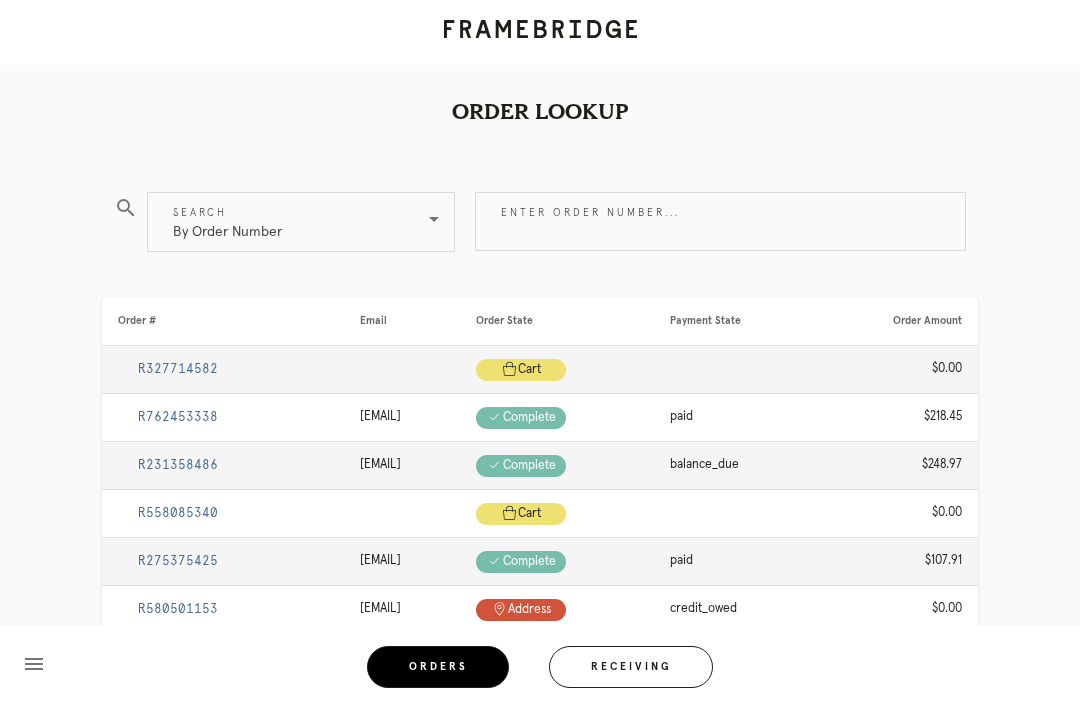 click on "Receiving" at bounding box center [631, 667] 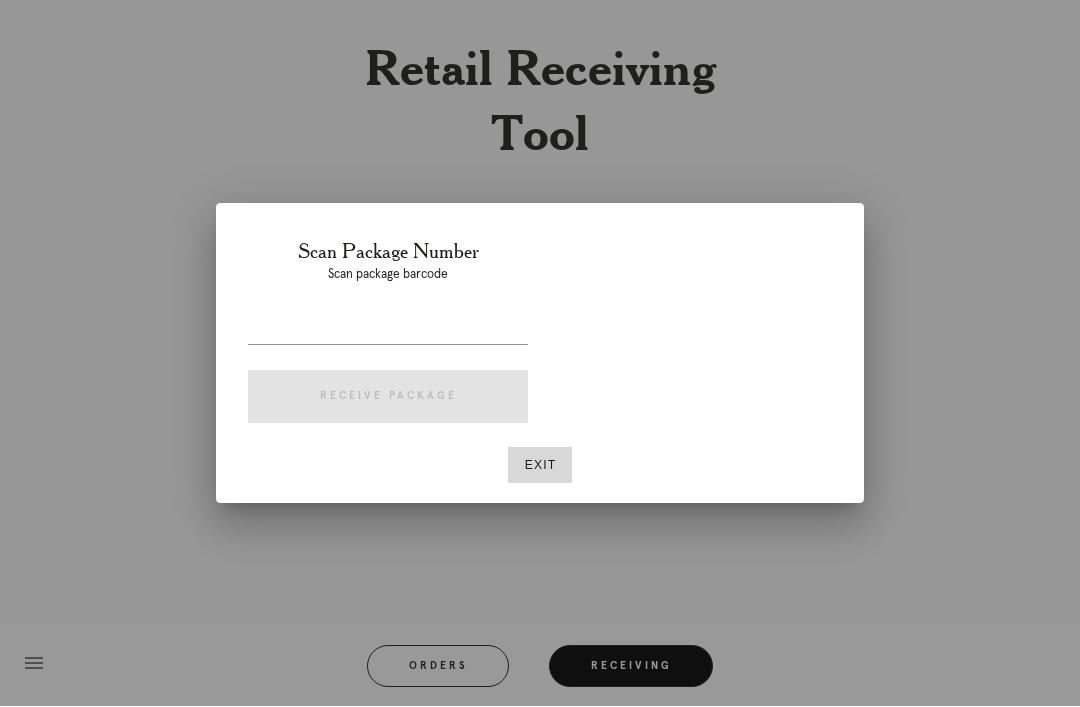 scroll, scrollTop: 64, scrollLeft: 0, axis: vertical 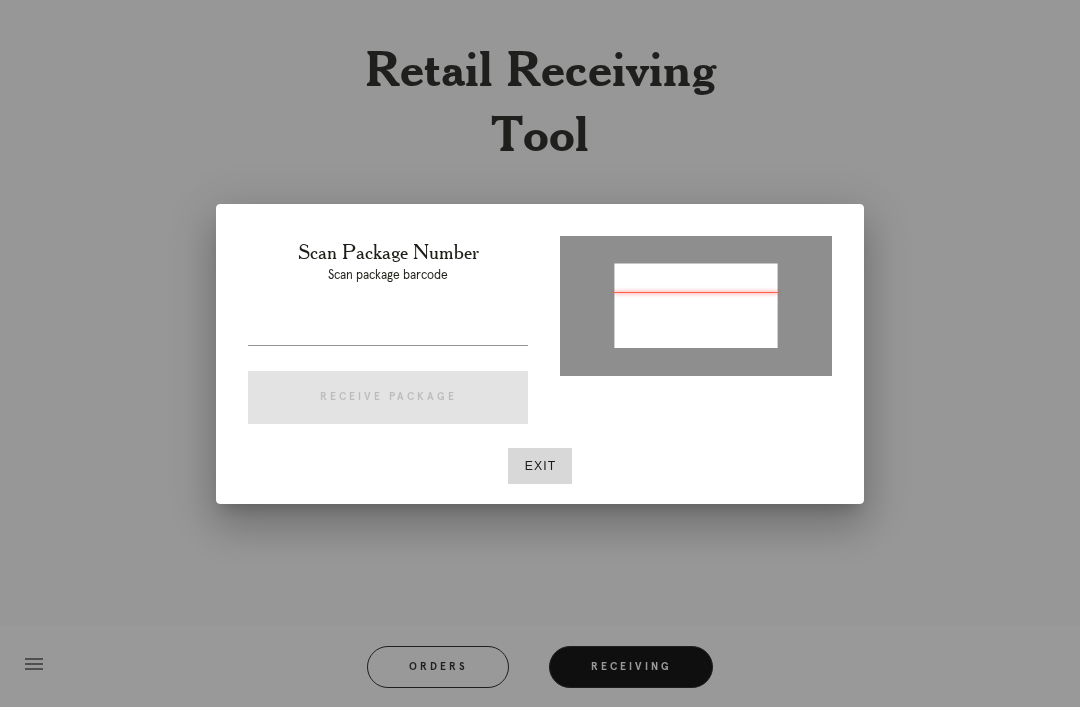 type on "P298942917173340" 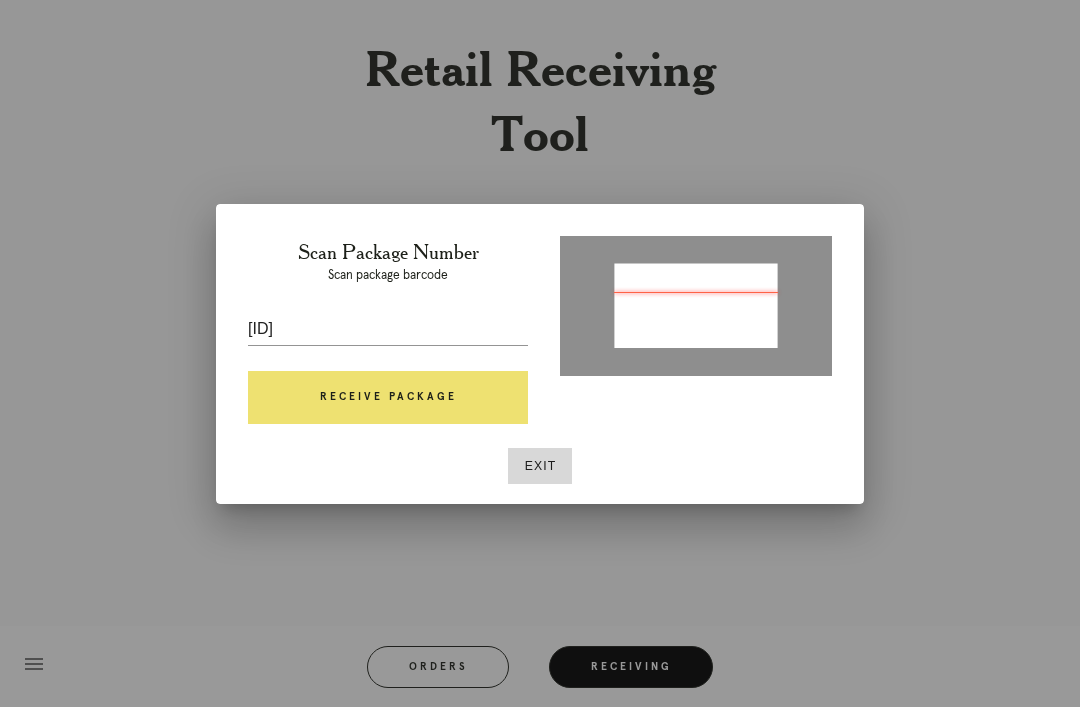 click on "Receive Package" at bounding box center [388, 398] 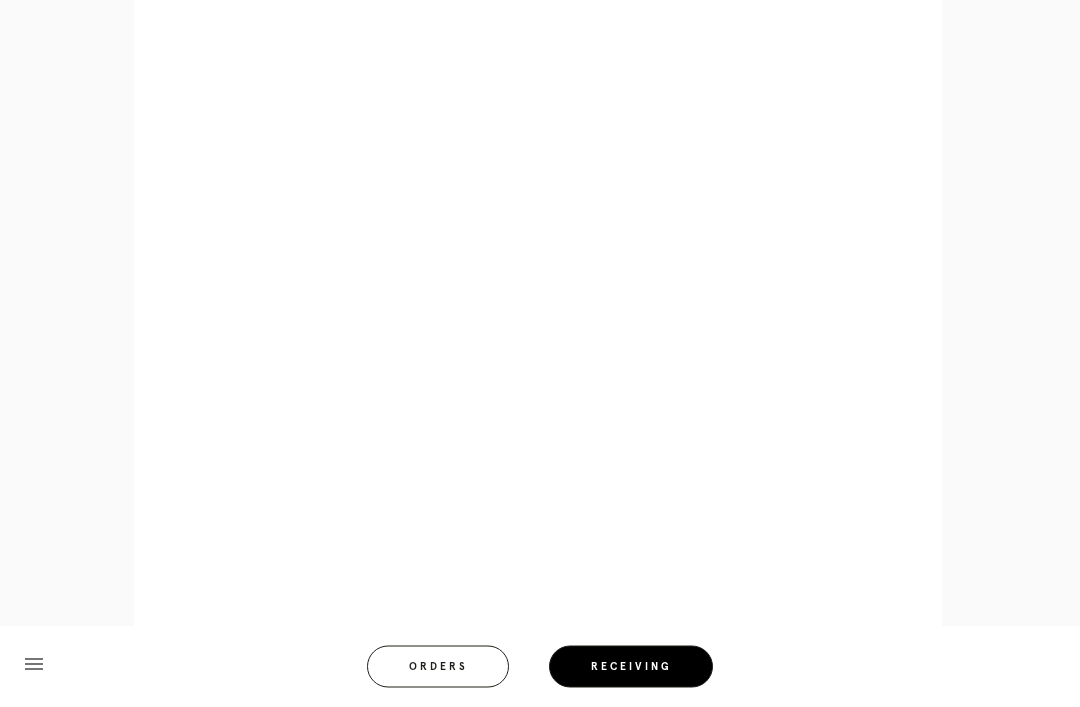 scroll, scrollTop: 839, scrollLeft: 0, axis: vertical 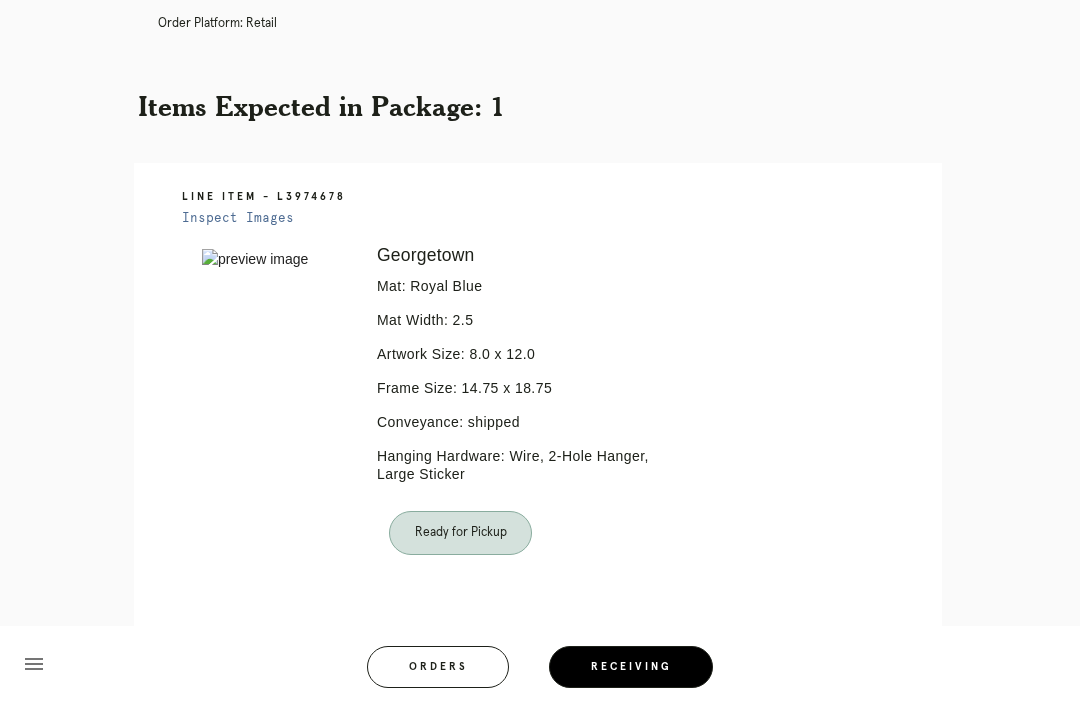click on "Orders" at bounding box center [438, 667] 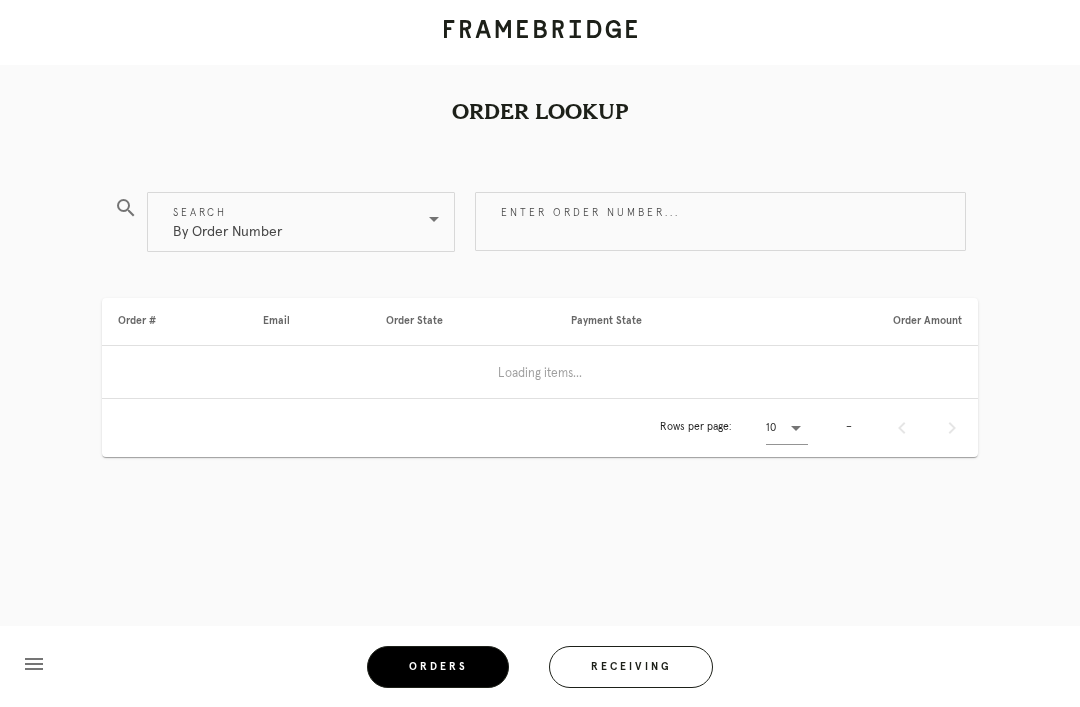 click on "Receiving" at bounding box center (631, 667) 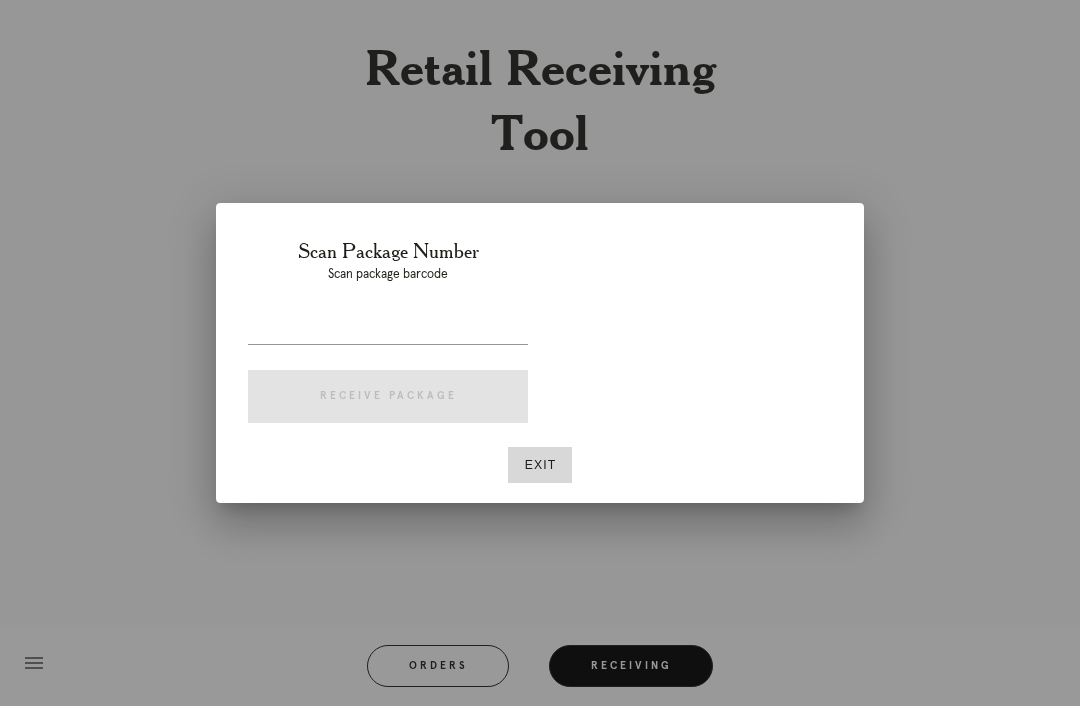 scroll, scrollTop: 64, scrollLeft: 0, axis: vertical 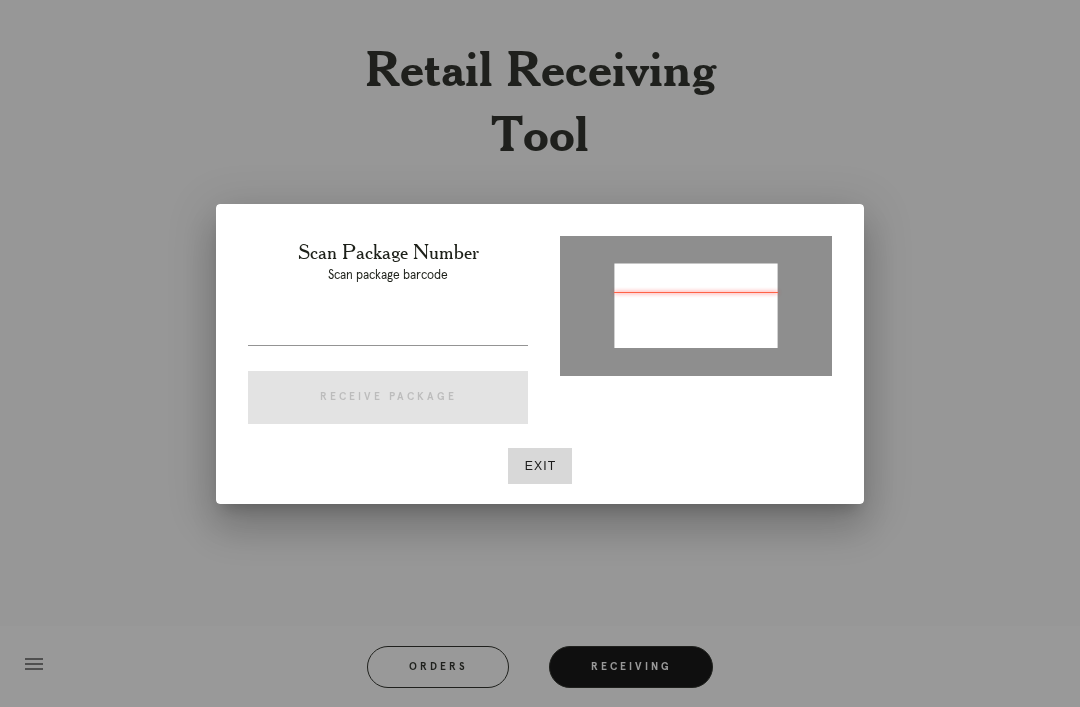 type on "[NUMBER]" 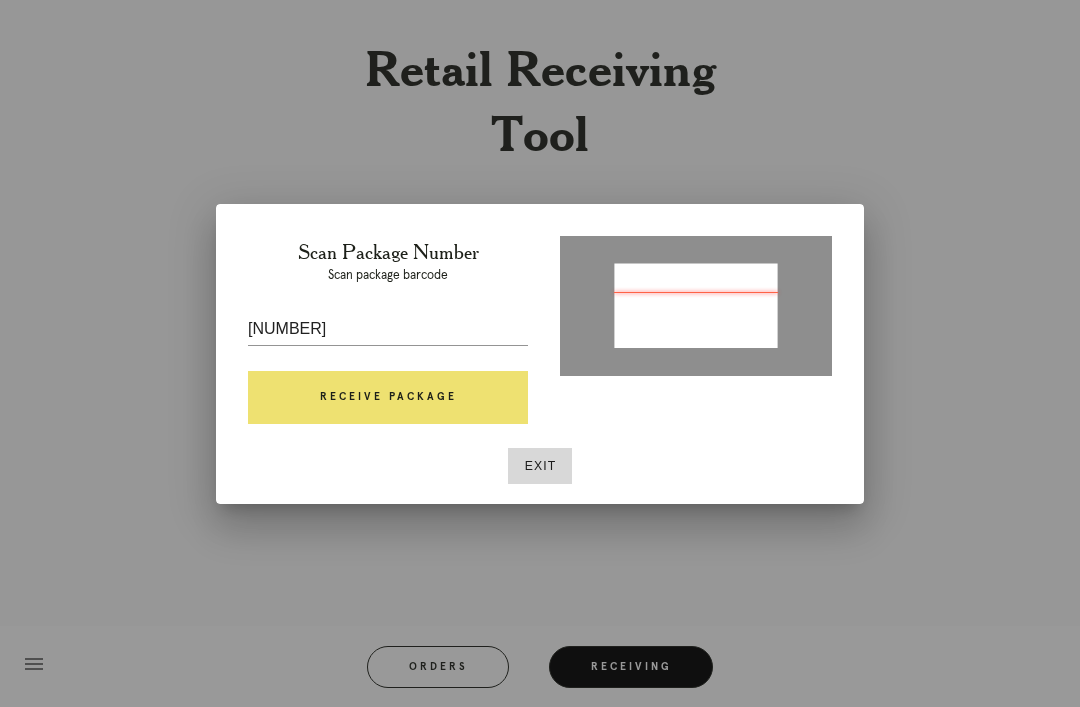 click on "Receive Package" at bounding box center (388, 398) 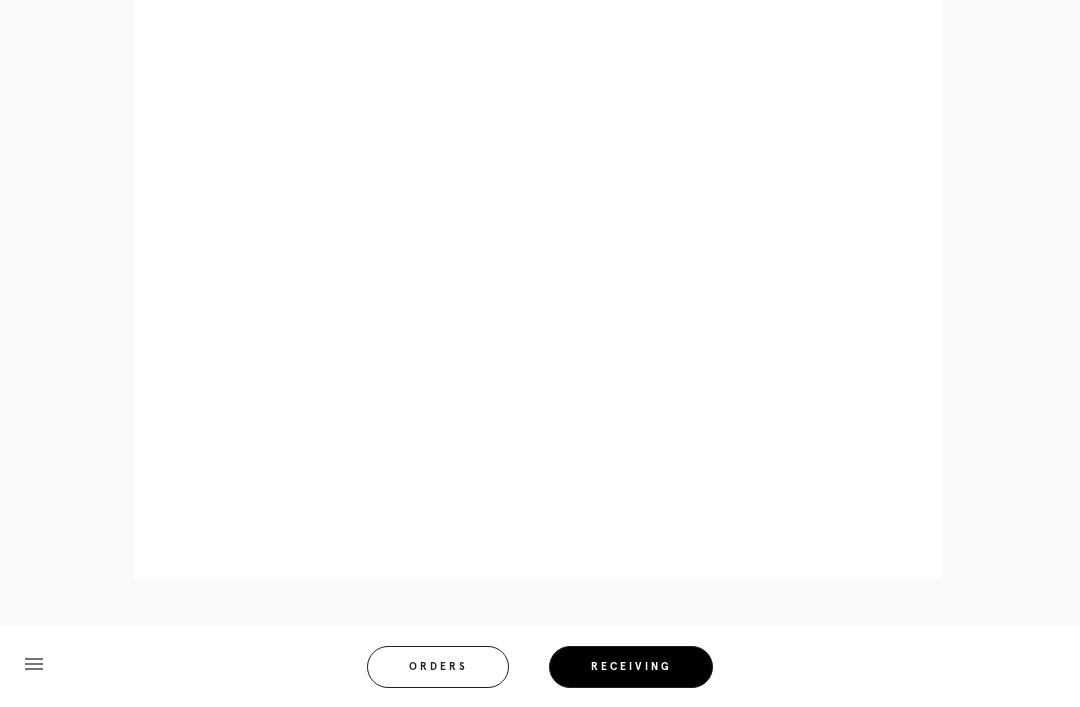 scroll, scrollTop: 858, scrollLeft: 0, axis: vertical 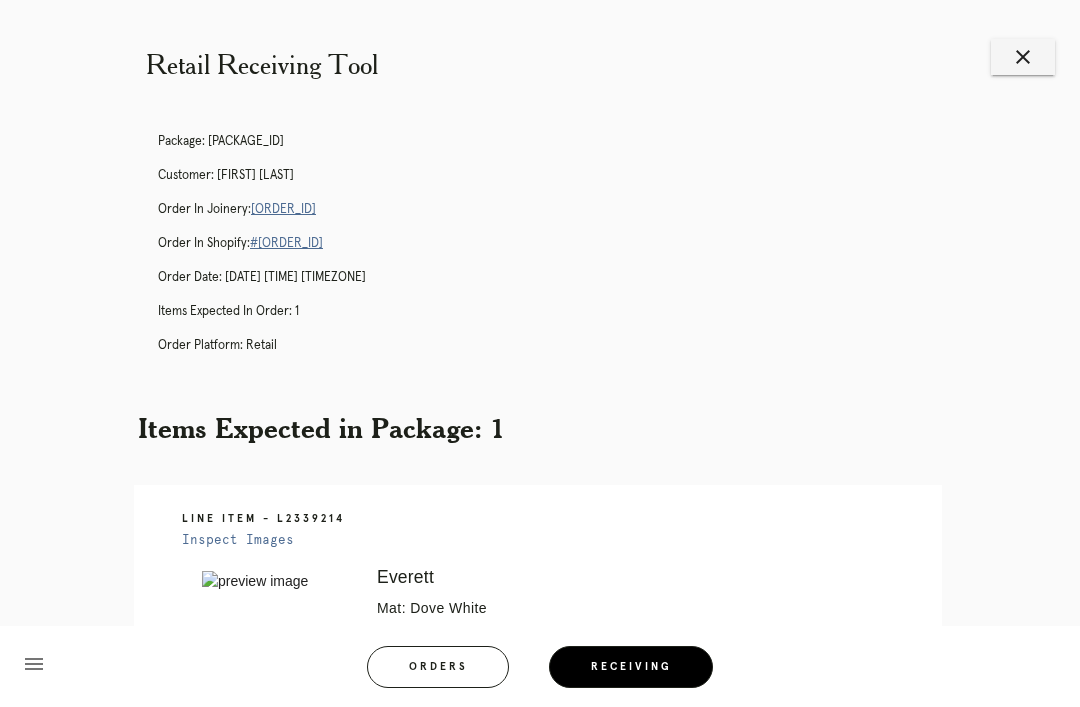 click on "Orders" at bounding box center [438, 667] 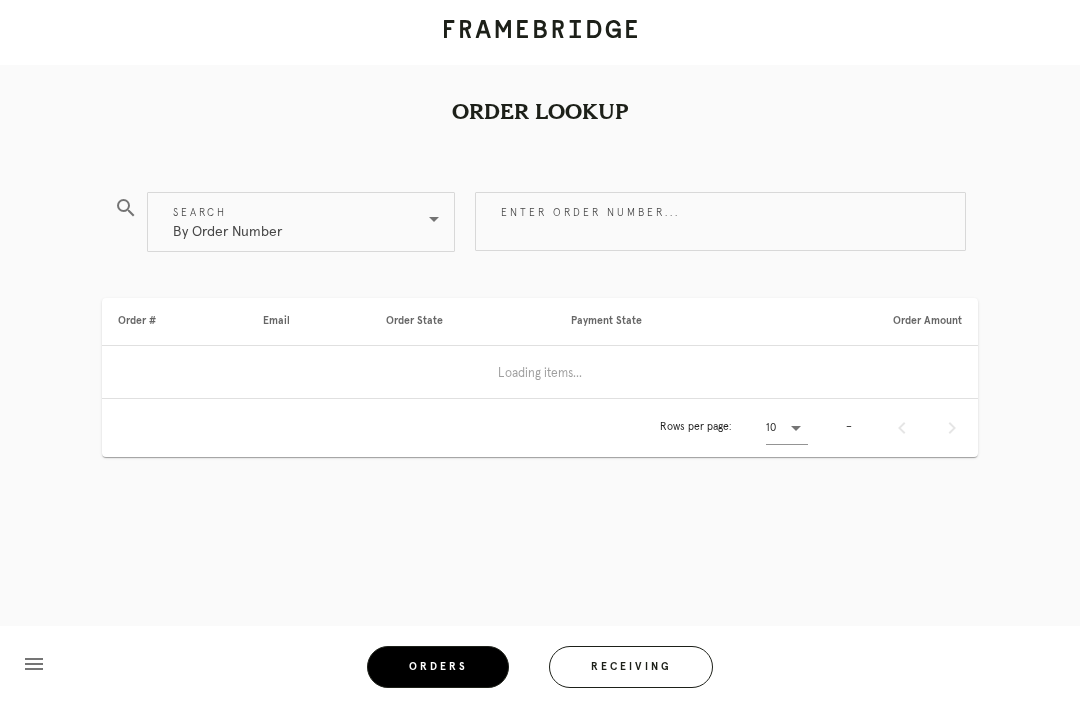 click on "Receiving" at bounding box center [631, 667] 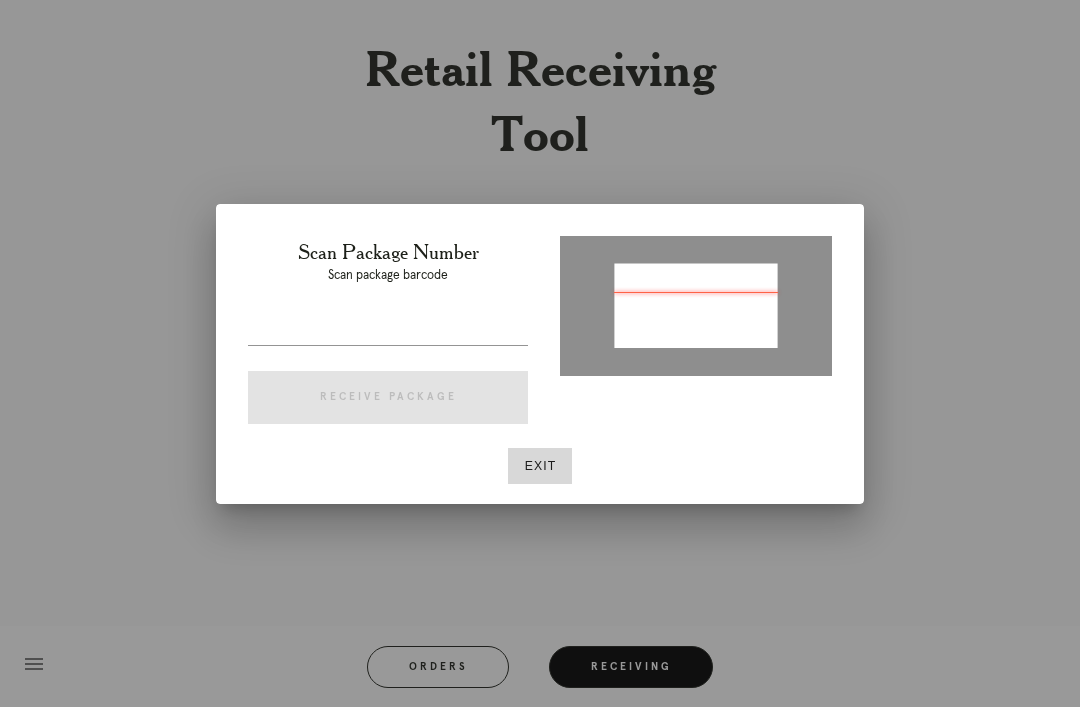 type on "P[PACKAGE_ID]" 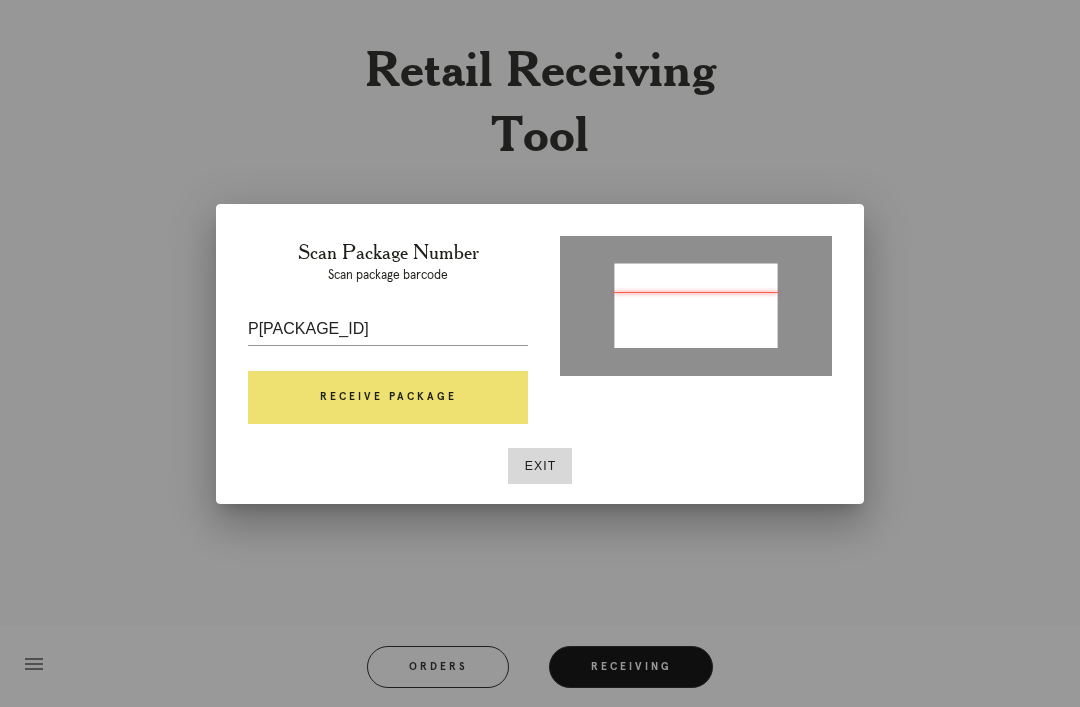 click on "Receive Package" at bounding box center (388, 398) 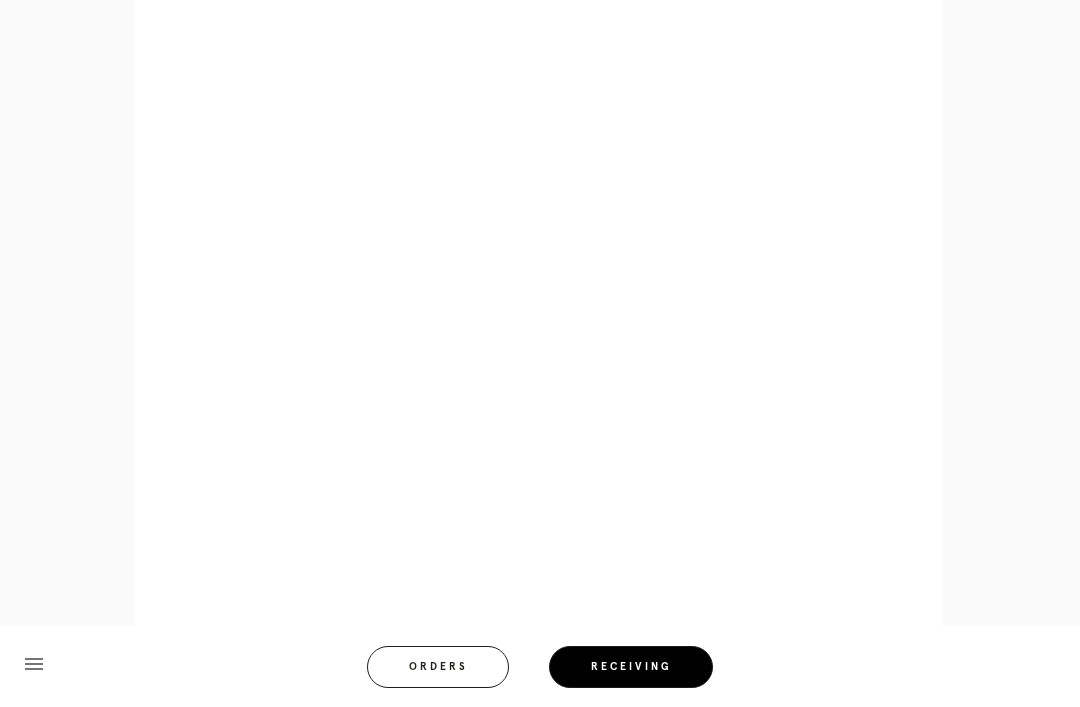 scroll, scrollTop: 1016, scrollLeft: 0, axis: vertical 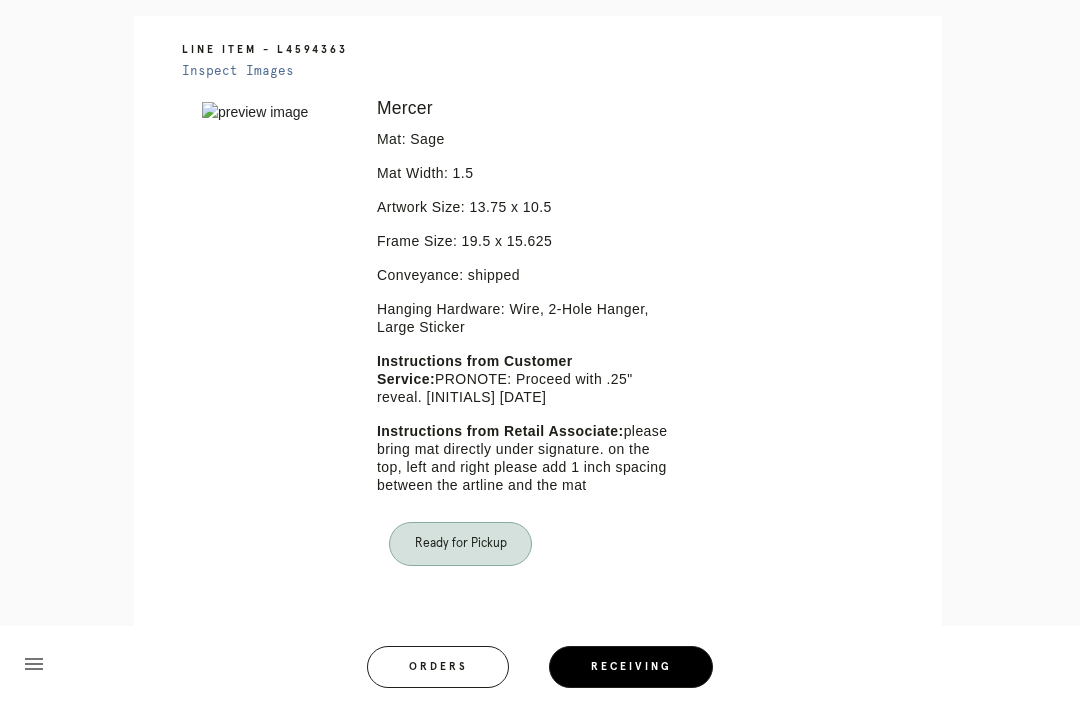 click on "Orders" at bounding box center [438, 667] 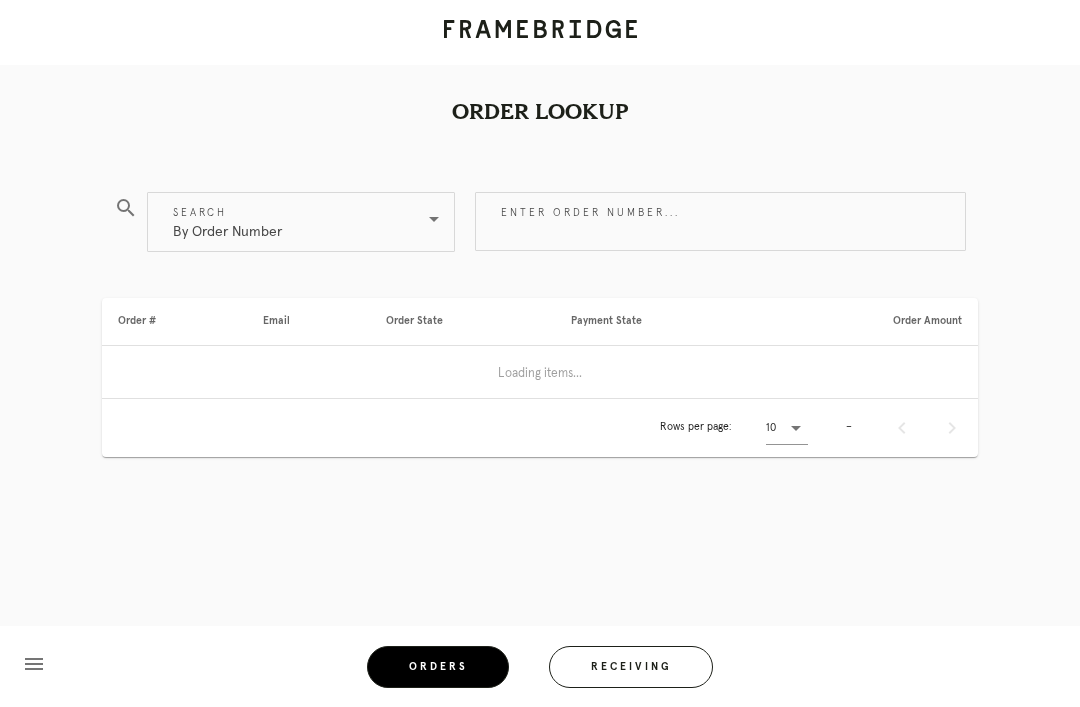 scroll, scrollTop: 0, scrollLeft: 0, axis: both 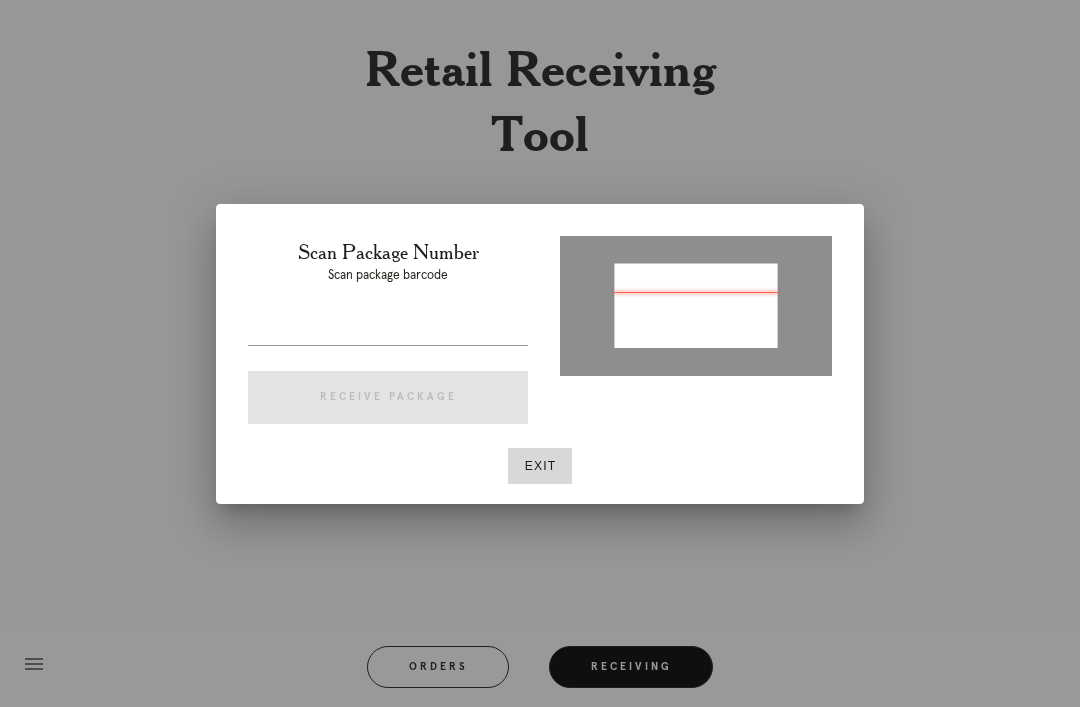 type on "P193101414508799" 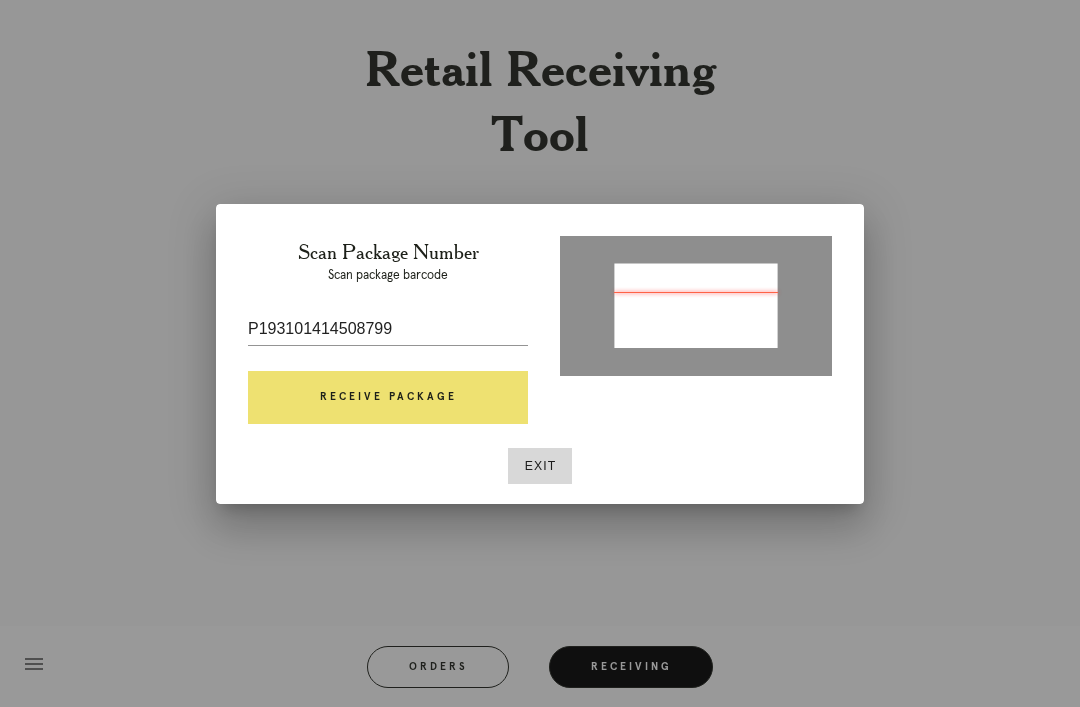 click on "Receive Package" at bounding box center [388, 398] 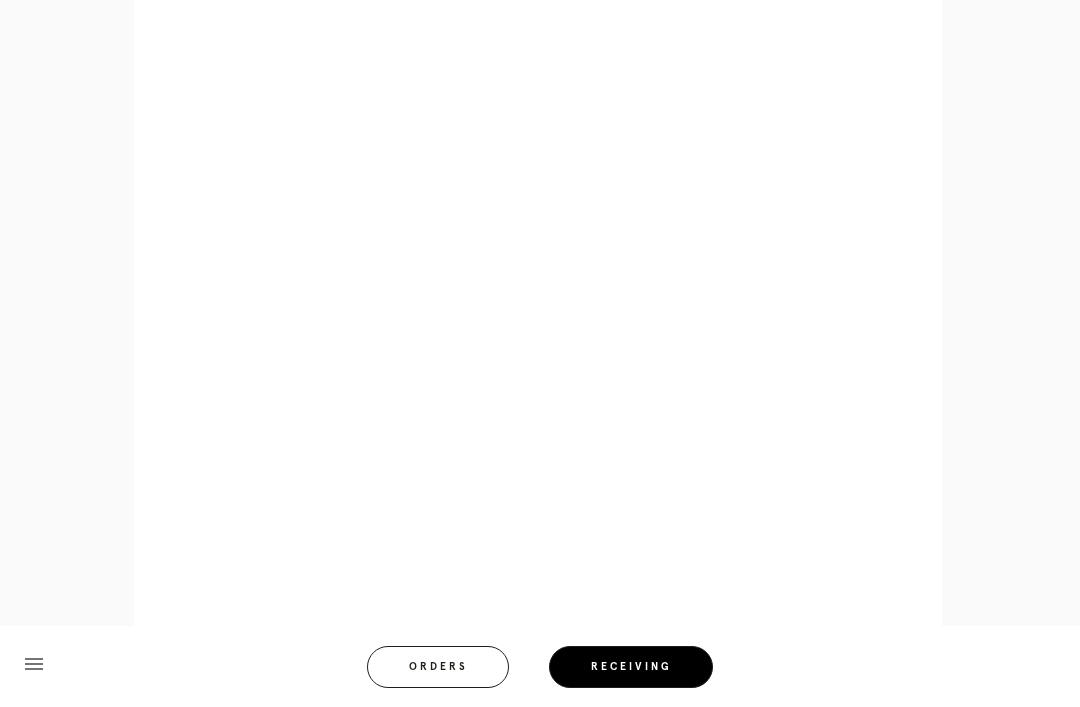 scroll, scrollTop: 921, scrollLeft: 0, axis: vertical 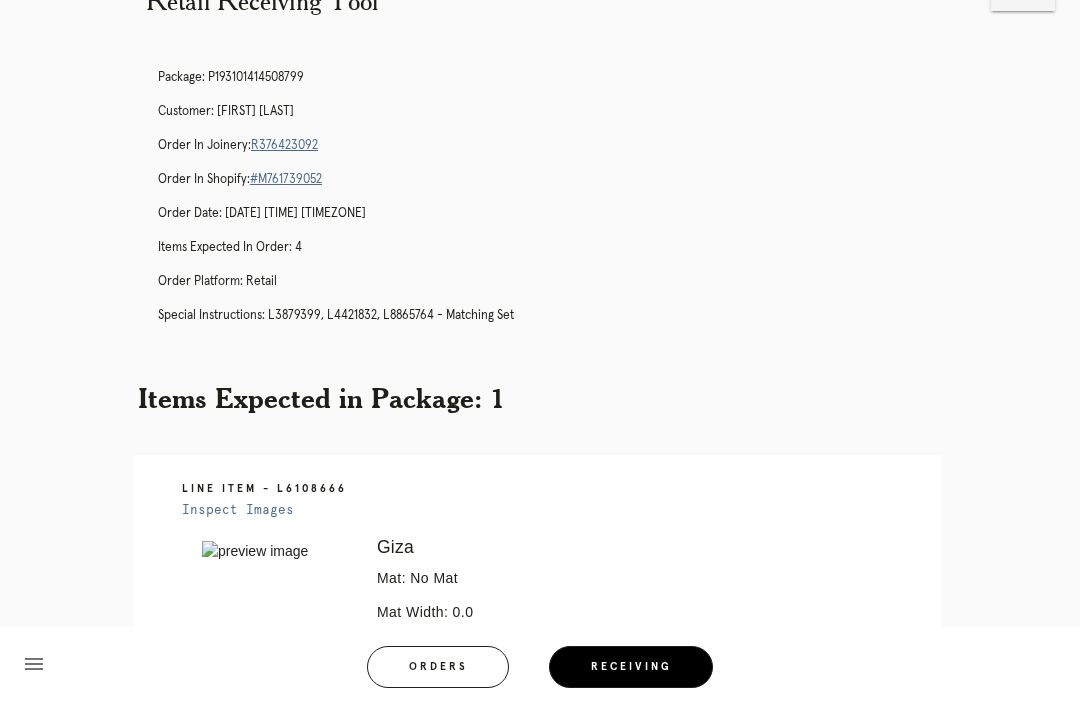 click on "Orders" at bounding box center [438, 661] 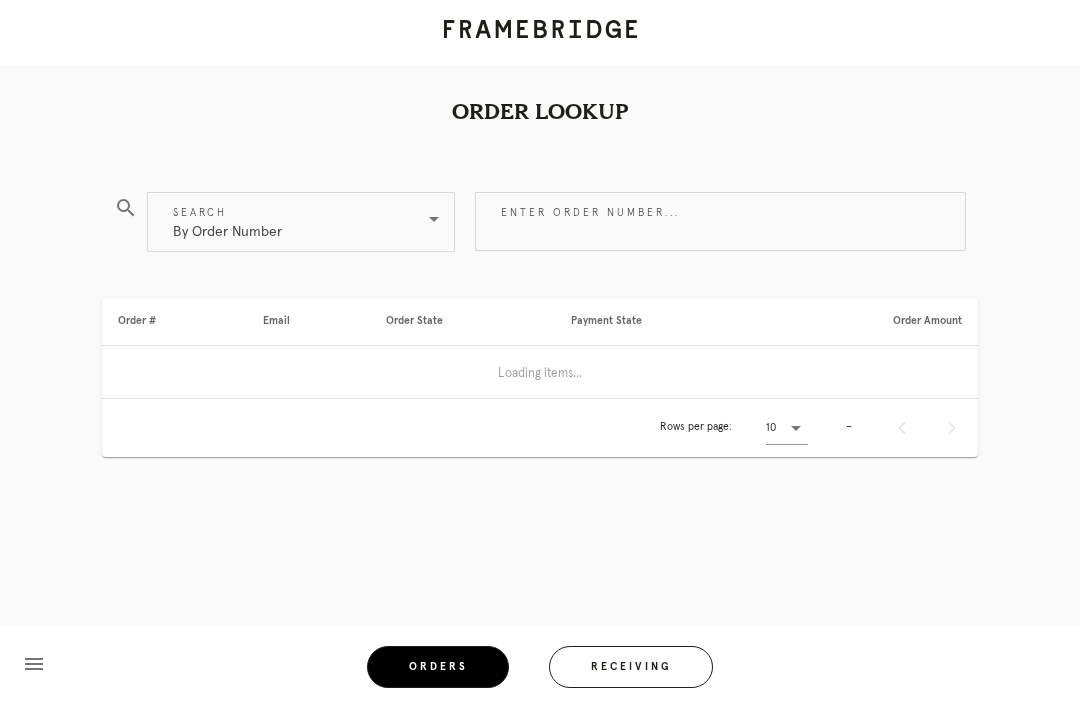 click on "Receiving" at bounding box center [631, 667] 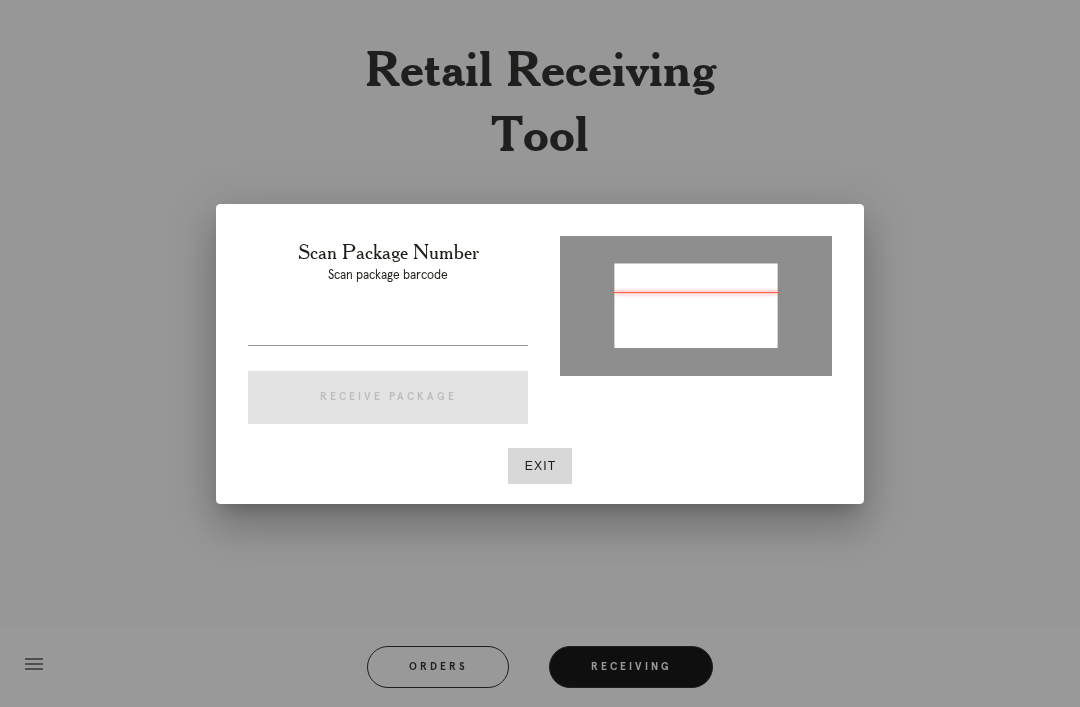 type on "P593929218644816" 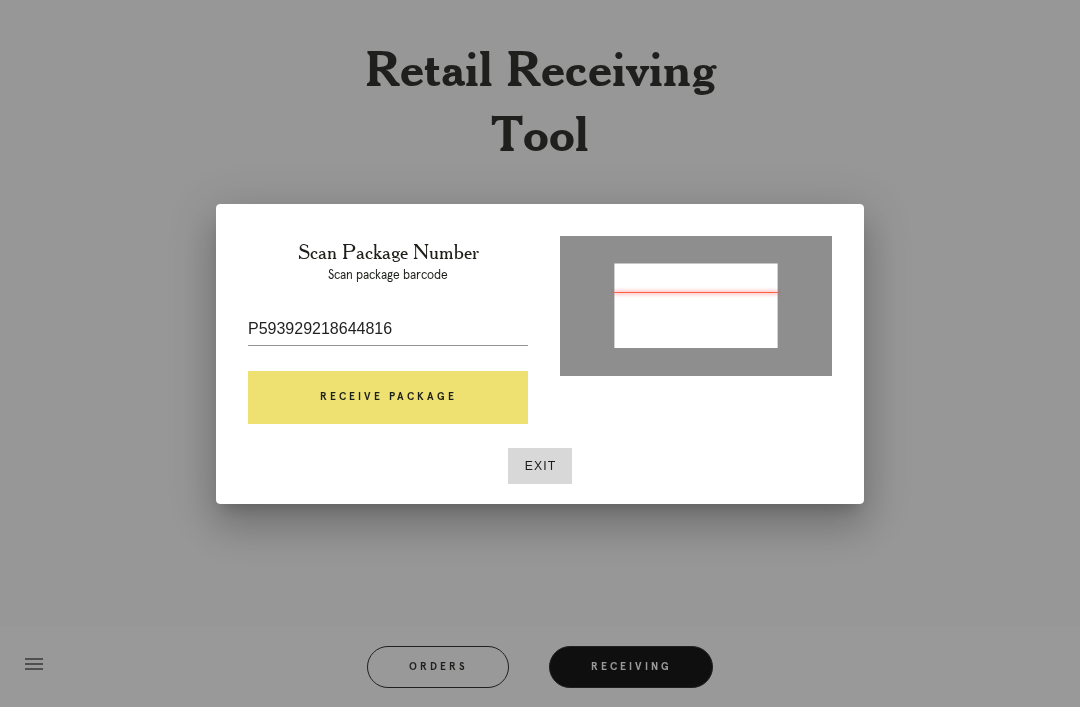 click on "Receive Package" at bounding box center [388, 398] 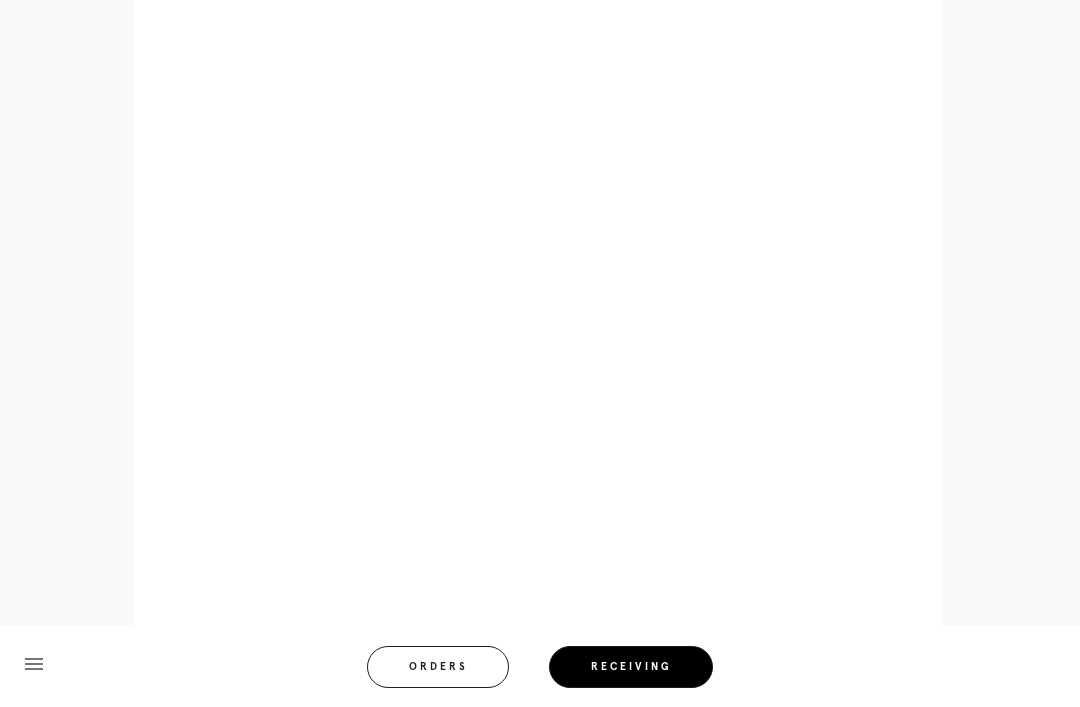 scroll, scrollTop: 858, scrollLeft: 0, axis: vertical 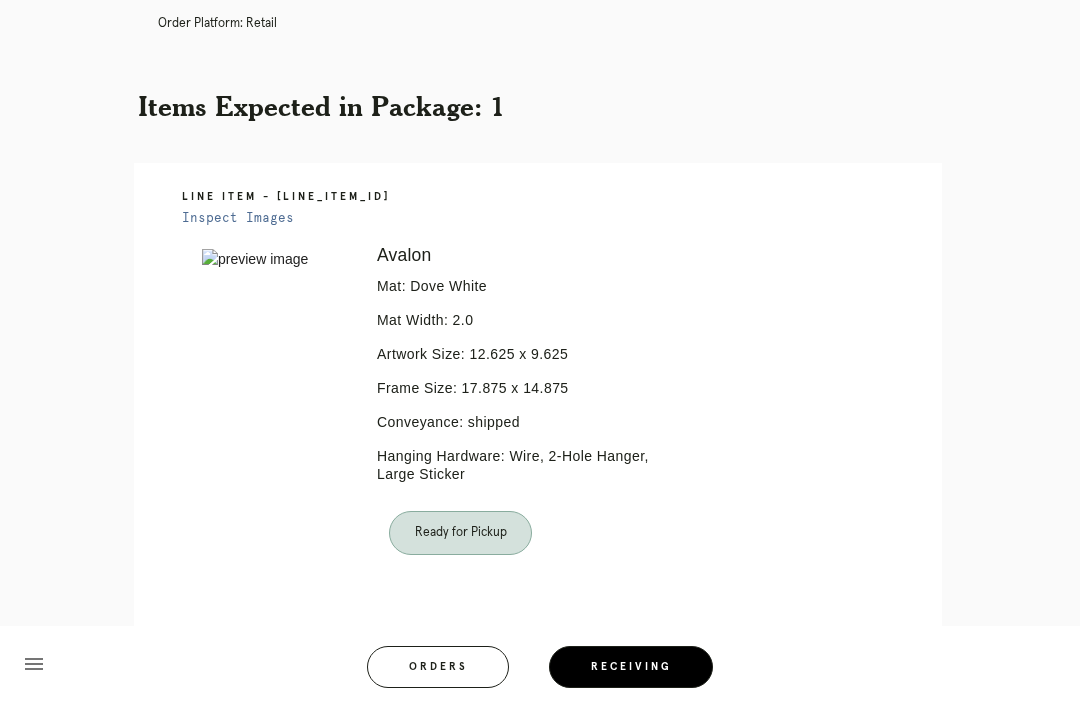 click on "Orders" at bounding box center (438, 667) 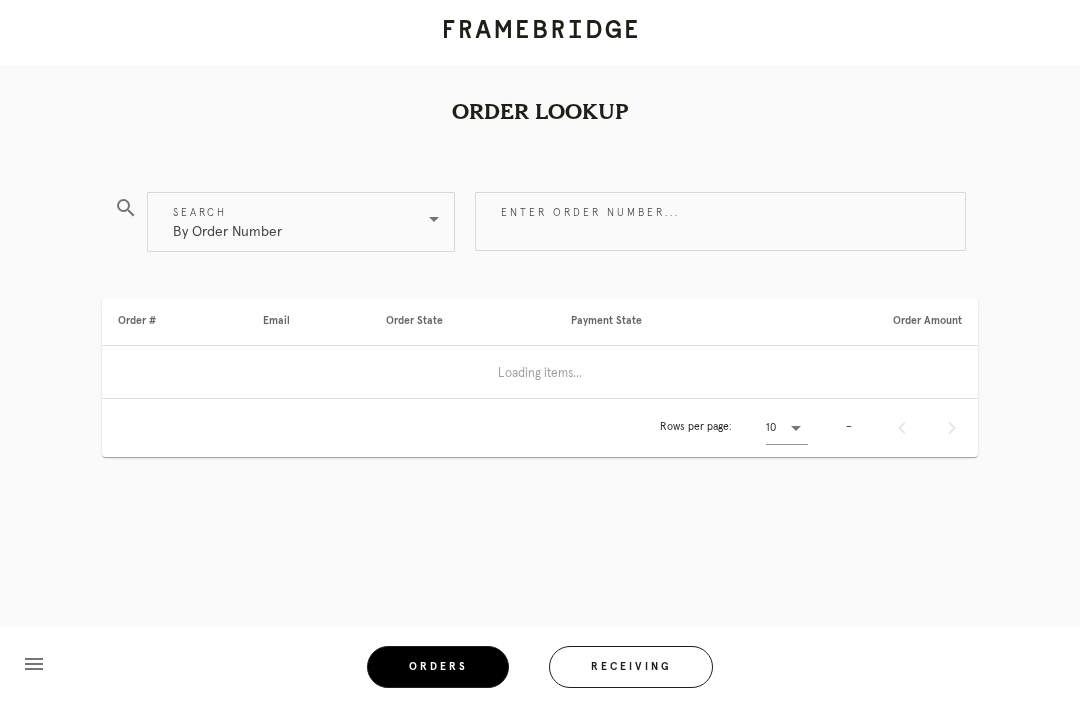 scroll, scrollTop: 0, scrollLeft: 0, axis: both 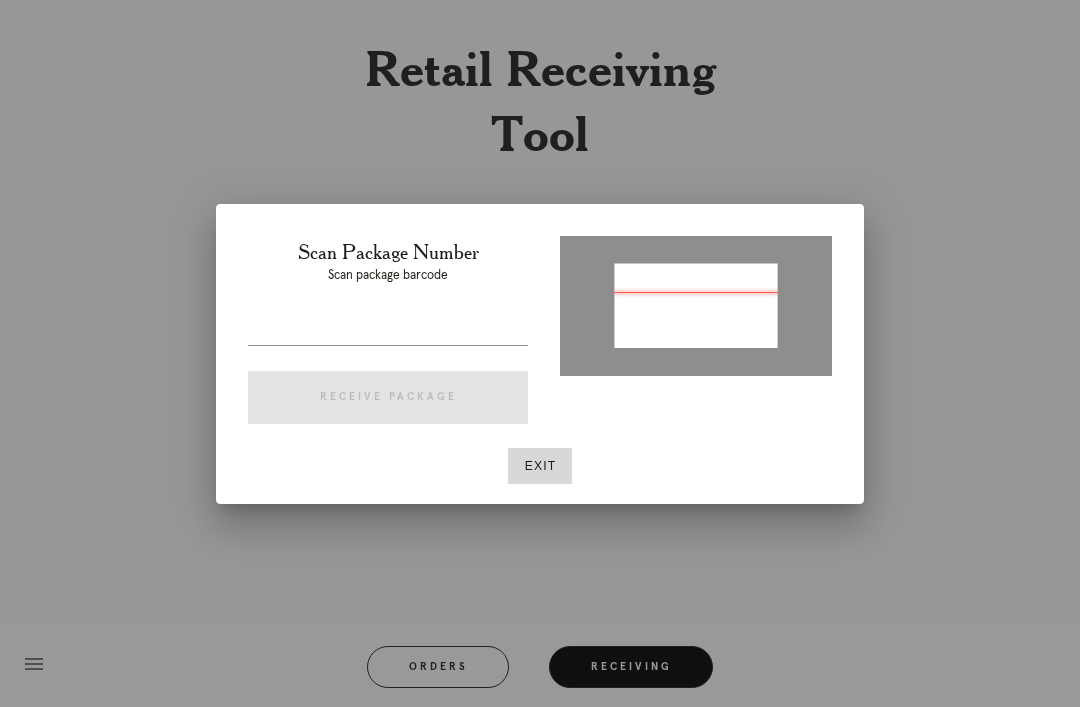 type on "[ORDER_ID]" 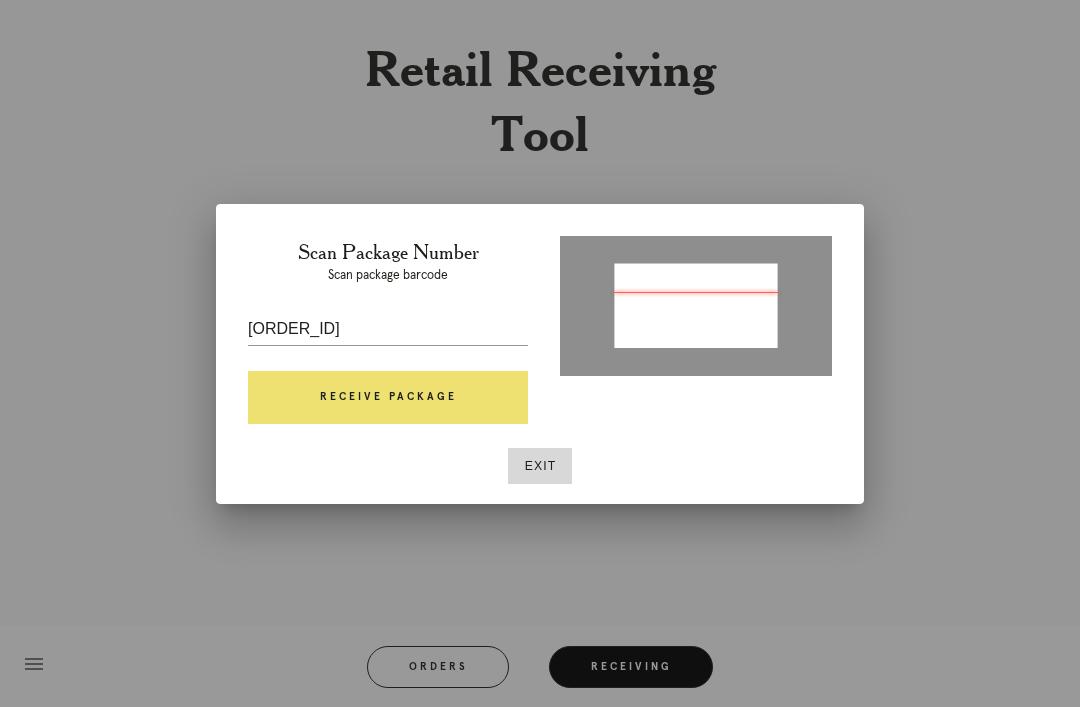 click on "Receive Package" at bounding box center [388, 398] 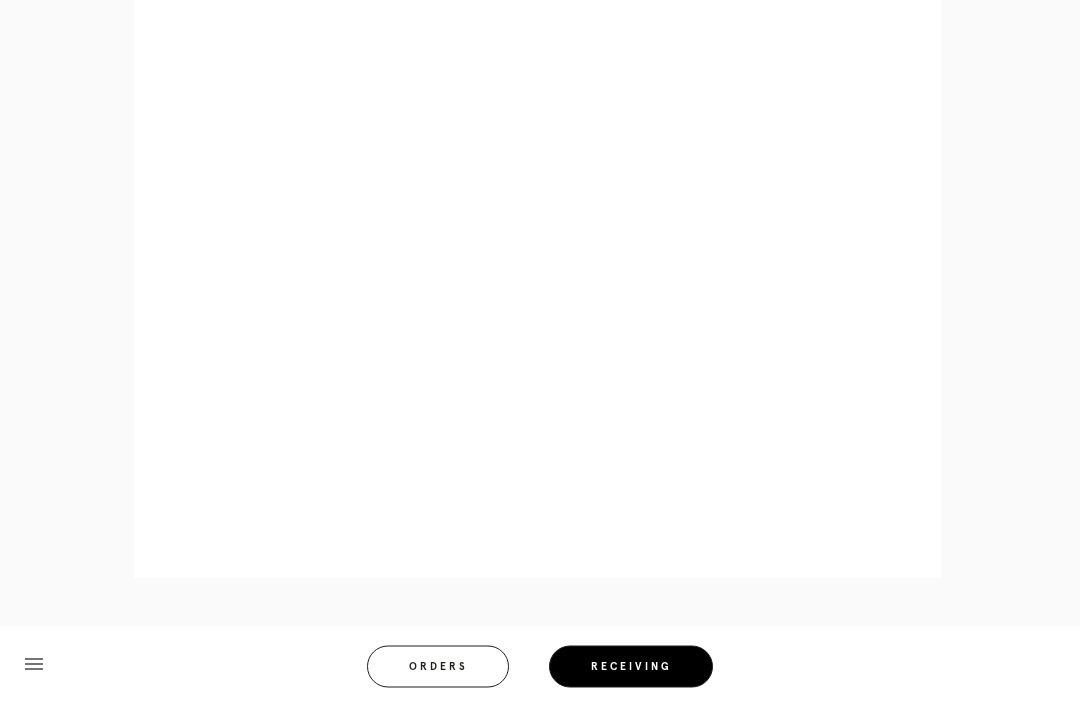 scroll, scrollTop: 1018, scrollLeft: 0, axis: vertical 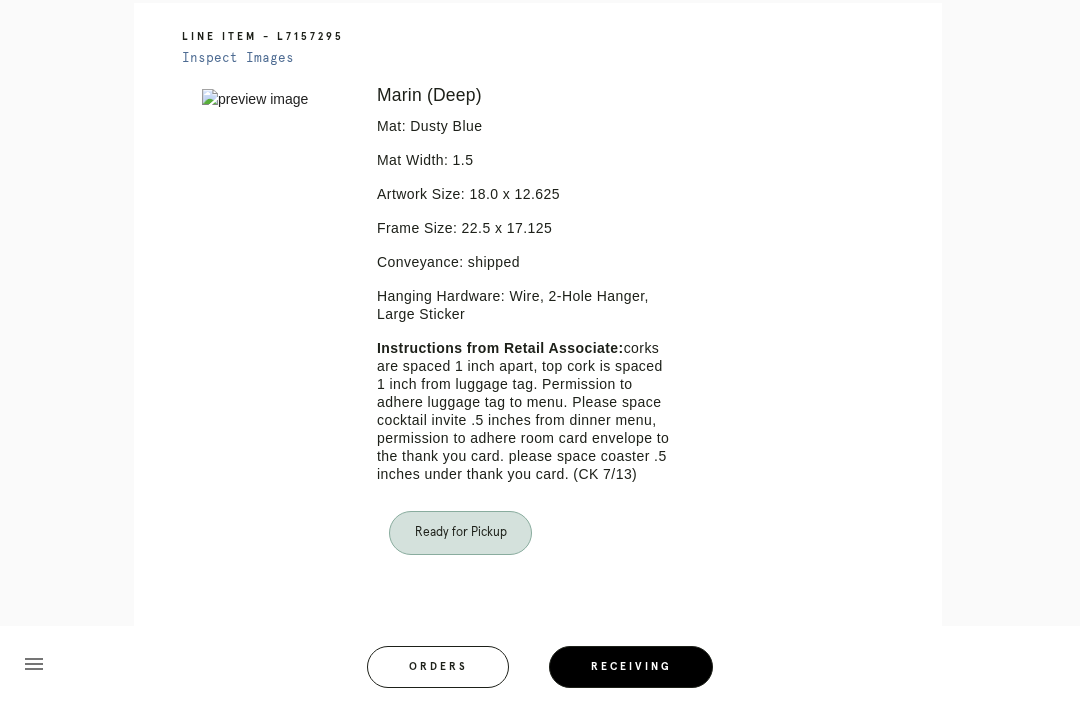 click on "Orders" at bounding box center (438, 667) 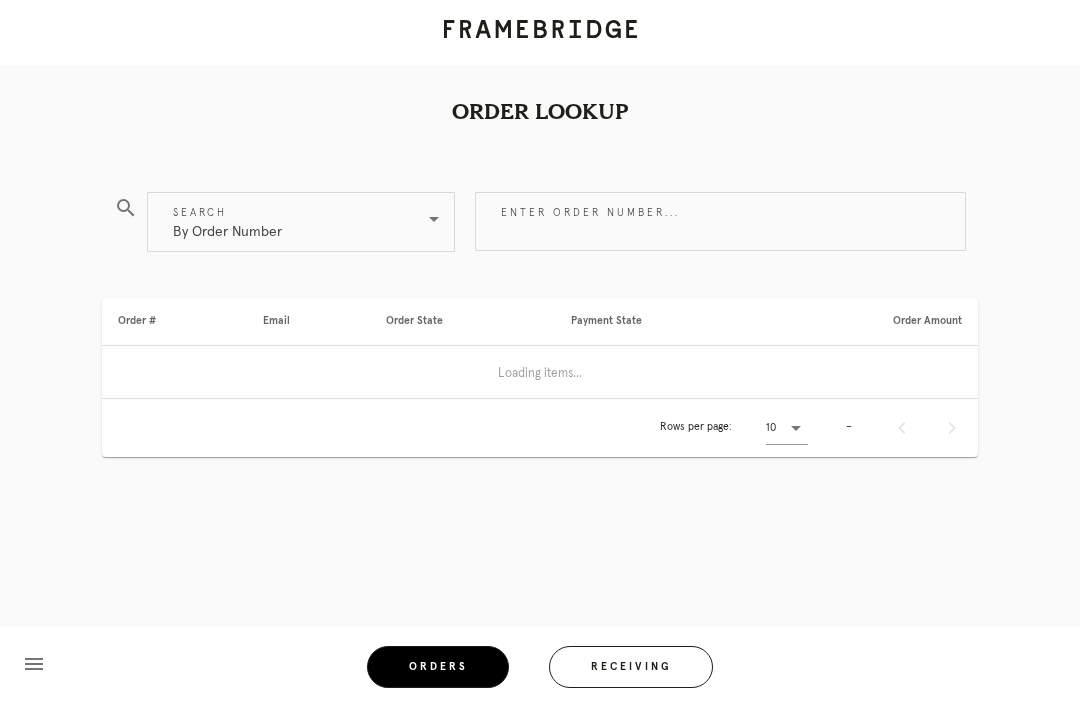 click on "Receiving" at bounding box center [631, 667] 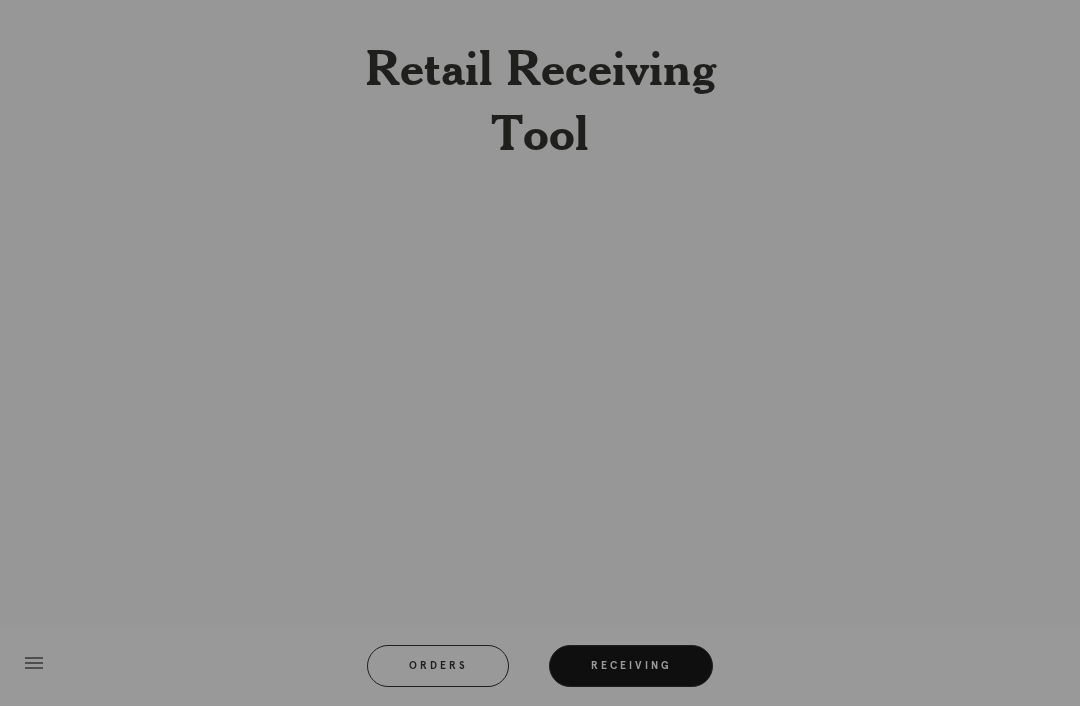 scroll, scrollTop: 64, scrollLeft: 0, axis: vertical 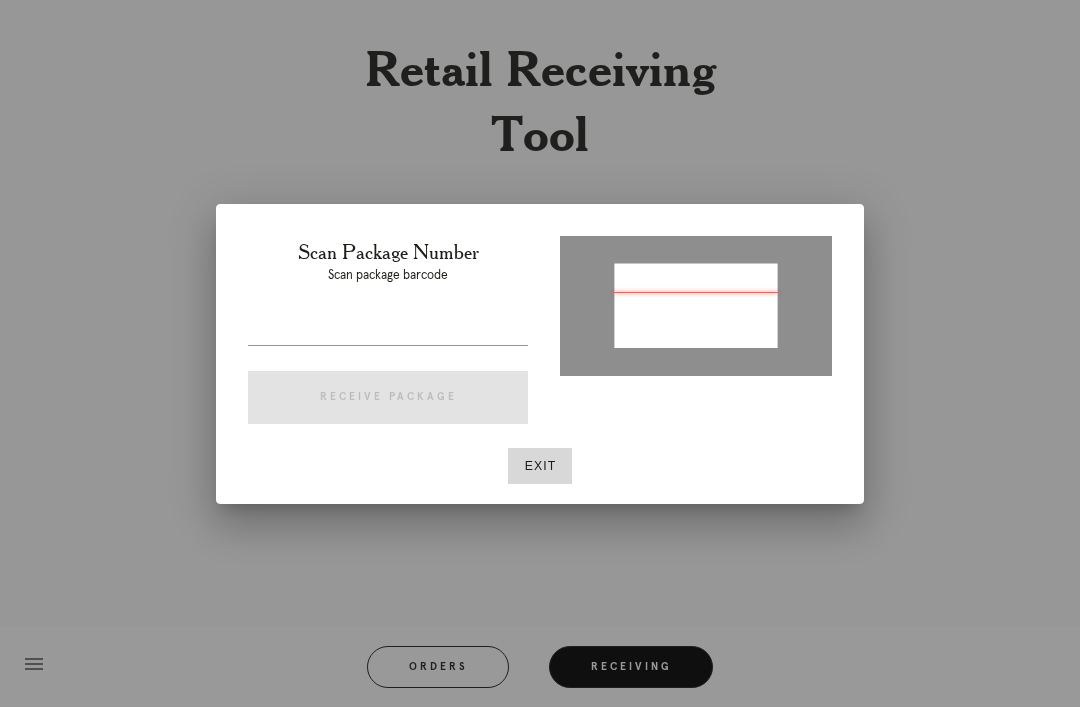 type on "P112224070602145" 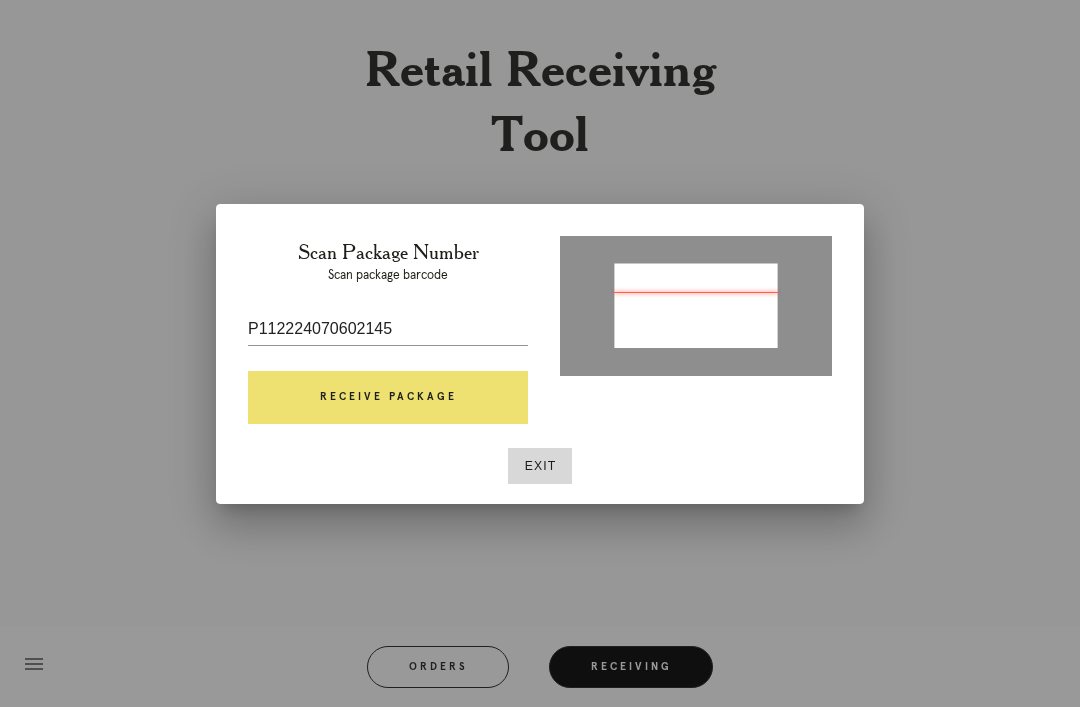 click on "Receive Package" at bounding box center [388, 398] 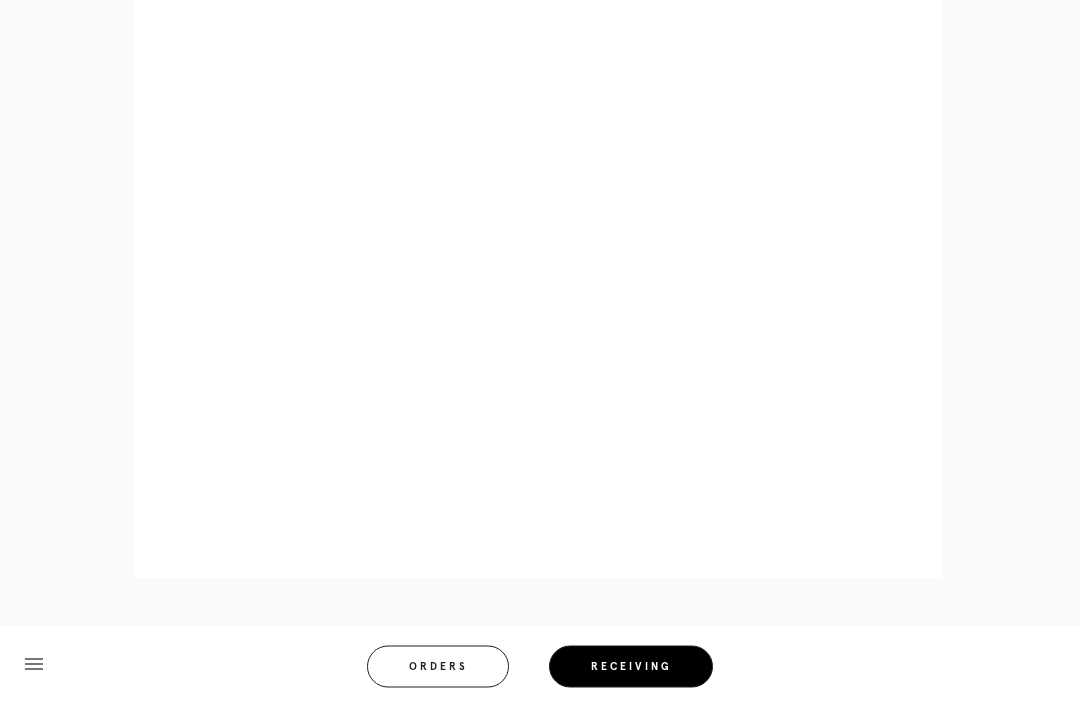 scroll, scrollTop: 928, scrollLeft: 0, axis: vertical 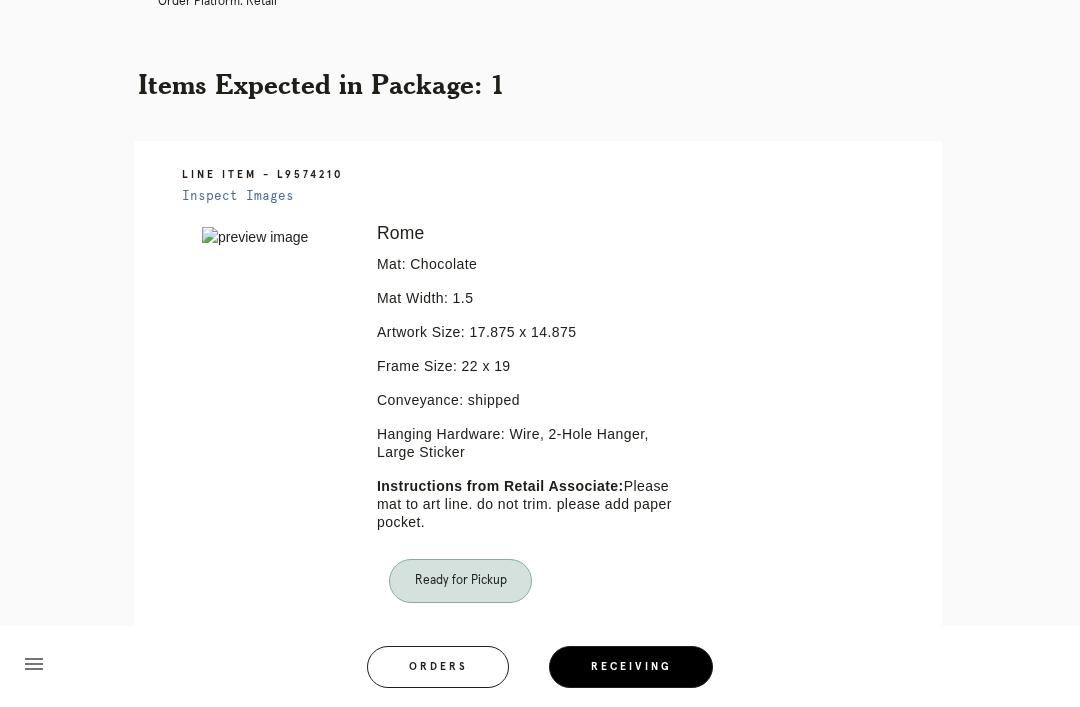 click on "Orders" at bounding box center [438, 667] 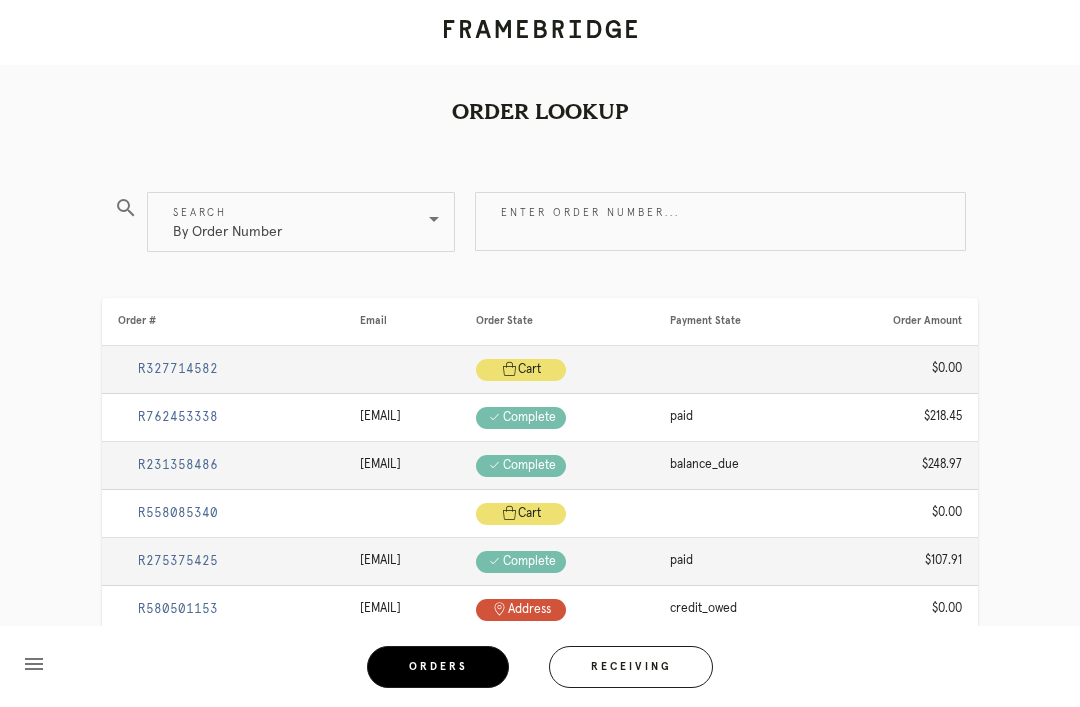 click on "Receiving" at bounding box center (631, 667) 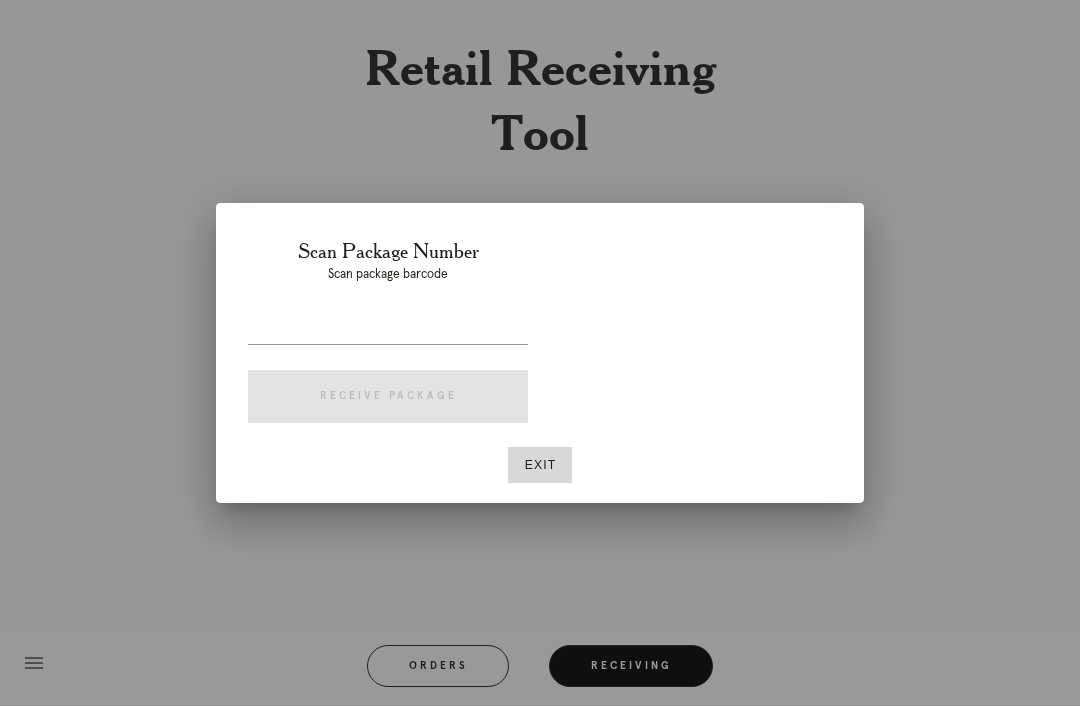 scroll, scrollTop: 64, scrollLeft: 0, axis: vertical 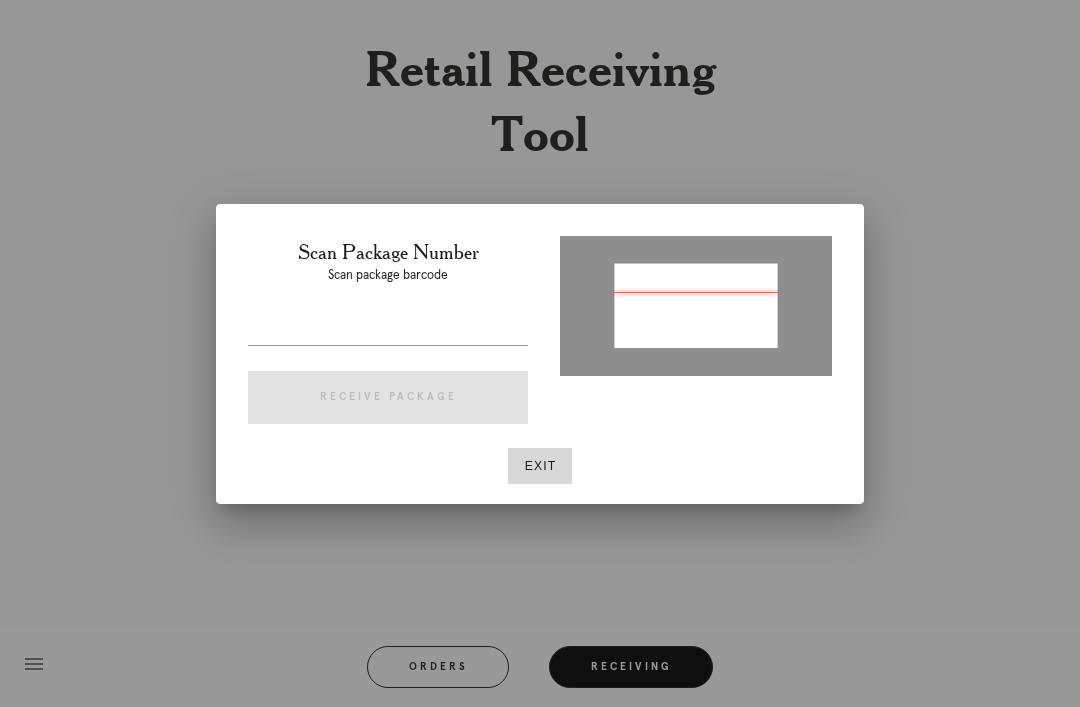 type on "[TRACKING_NUMBER]" 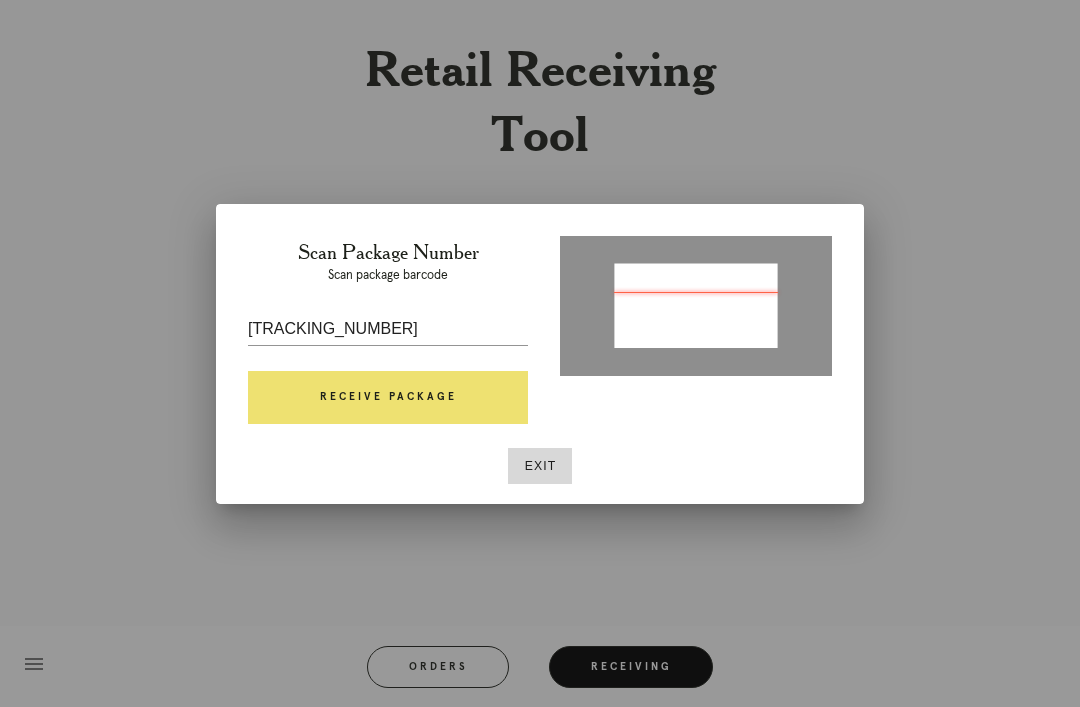 click on "Receive Package" at bounding box center (388, 398) 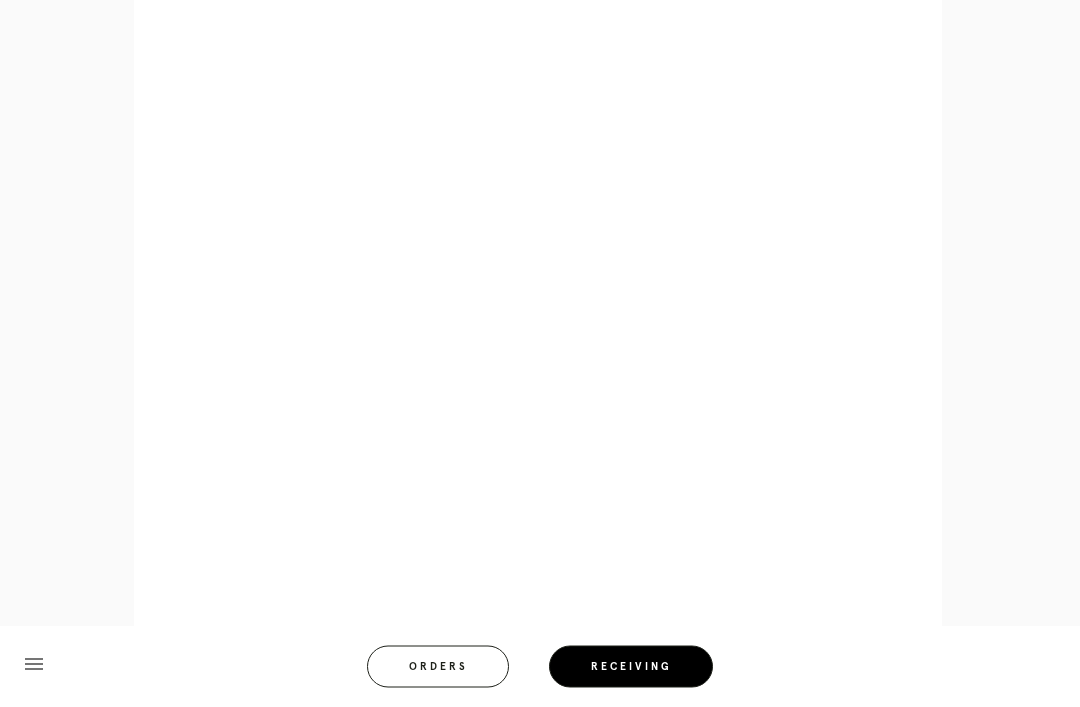 scroll, scrollTop: 910, scrollLeft: 0, axis: vertical 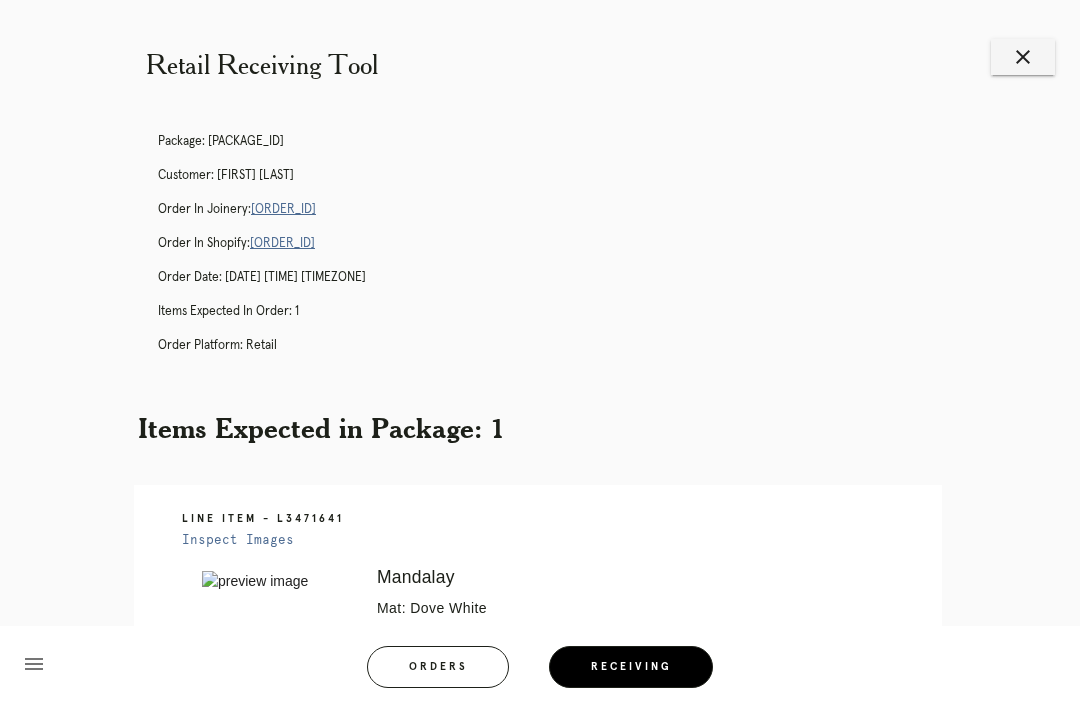 click on "Retail Receiving Tool   close   Package: [PACKAGE_ID]   Customer: [FIRST] [LAST]
Order in Joinery:
[ORDER_ID]
Order in Shopify:
[ORDER_ID]
Order Date:
[DATE] [TIME] [TIMEZONE]
Items Expected in Order: 1   Order Platform: retail     Items Expected in Package:  1
Line Item - L3471641
Inspect Images
Error retreiving frame spec #9758289
Mandalay
Mat: Dove White
Mat Width: 3.0
Artwork Size:
13.375
x
13.0
Frame Size:
20.375
x
20
Conveyance: shipped
Hanging Hardware: Wire, 2-Hole Hanger, Large Sticker
Instructions from Retail Associate:
please mat to artline. permission to trim if needed.
Ready for Pickup
menu" at bounding box center (540, 572) 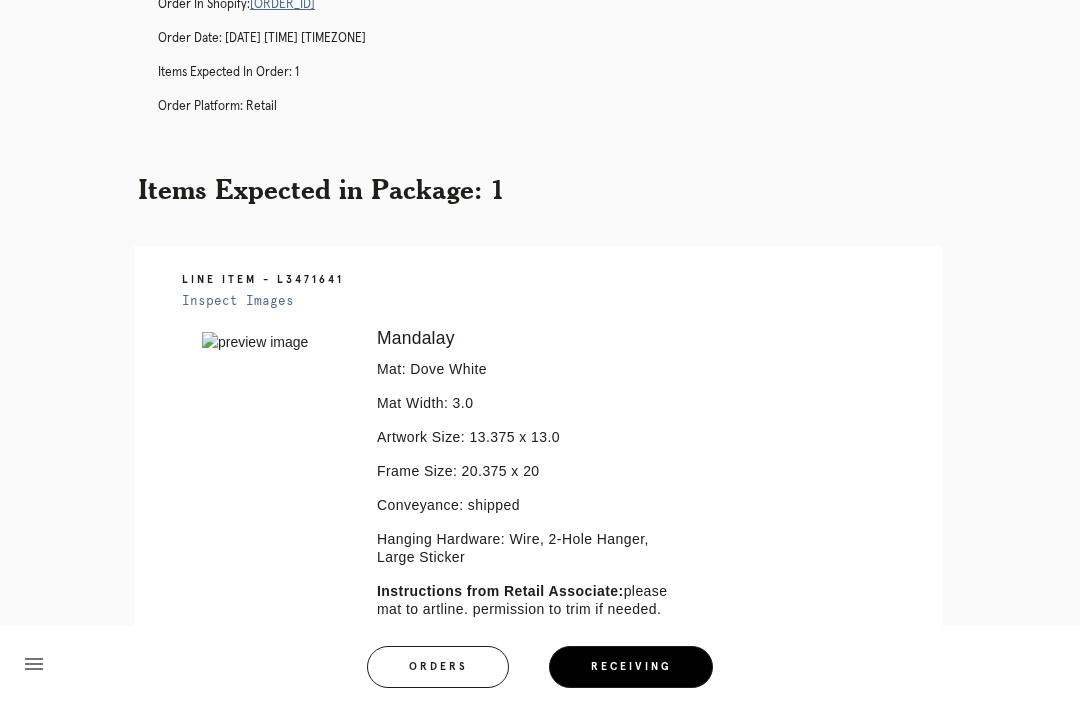 scroll, scrollTop: 374, scrollLeft: 0, axis: vertical 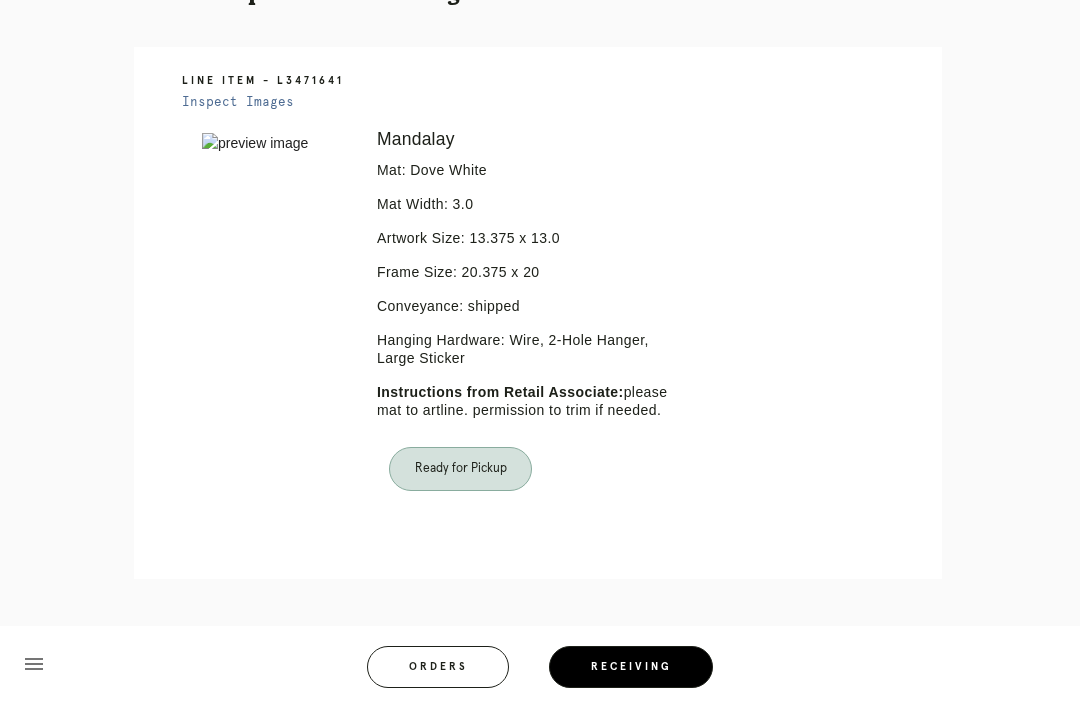 click on "menu
Orders
Receiving
Logged in as:   [EMAIL]   [CITY], [STATE]
Logout" at bounding box center [540, 673] 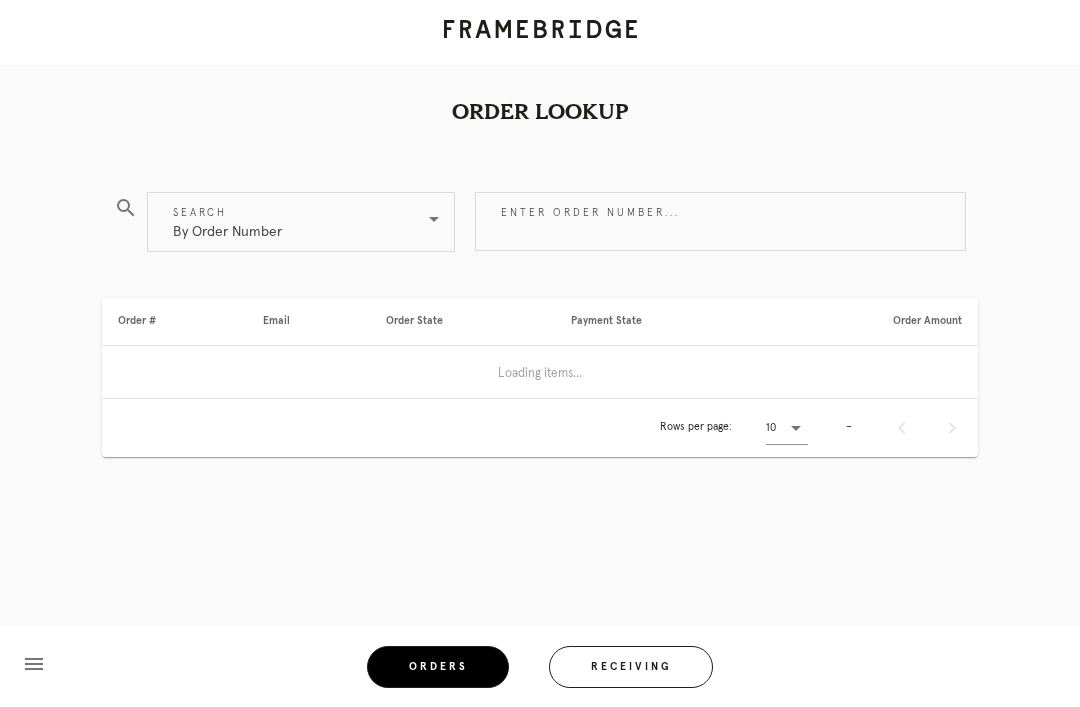click on "Receiving" at bounding box center [631, 667] 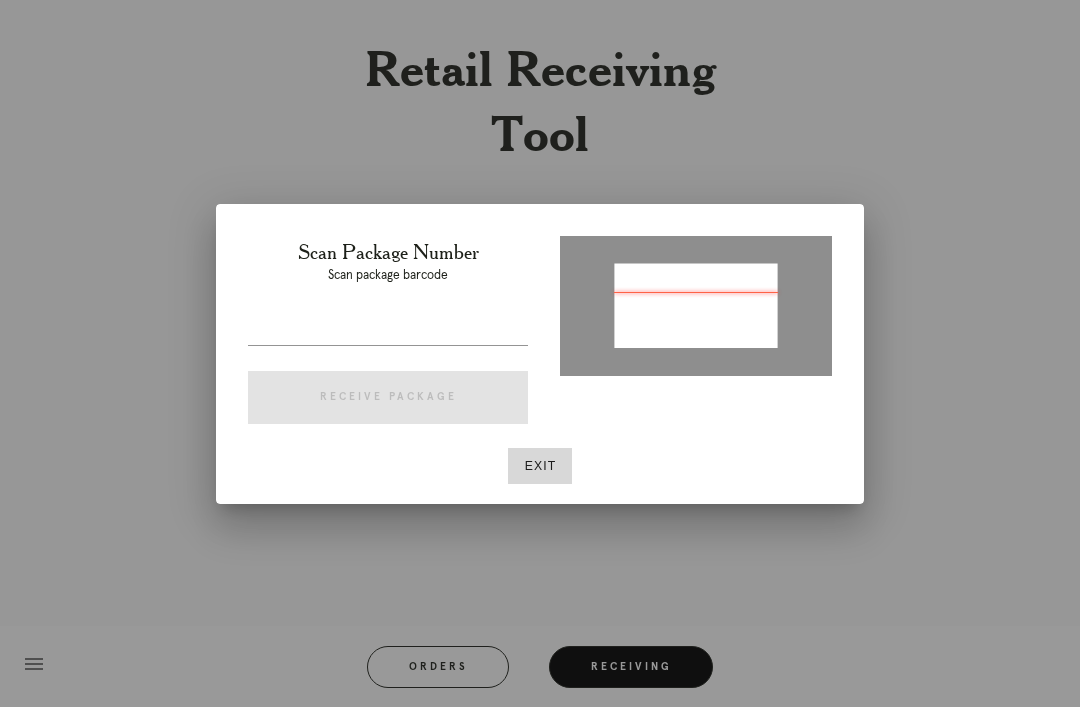 type on "P645034687067809" 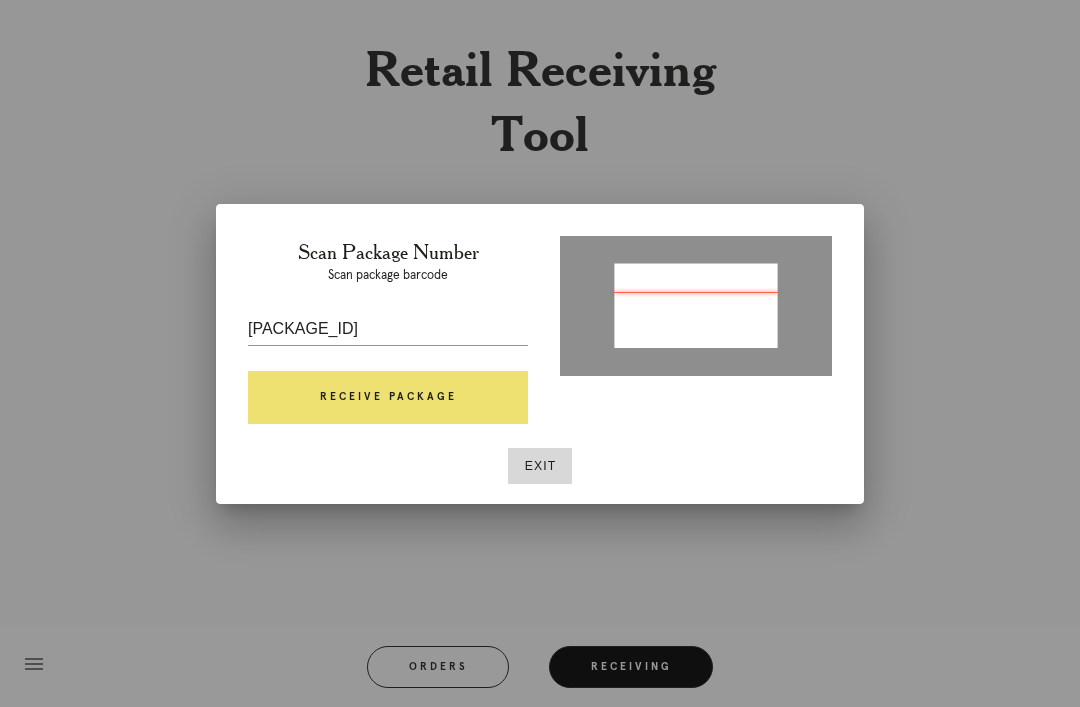 click on "Receive Package" at bounding box center [388, 398] 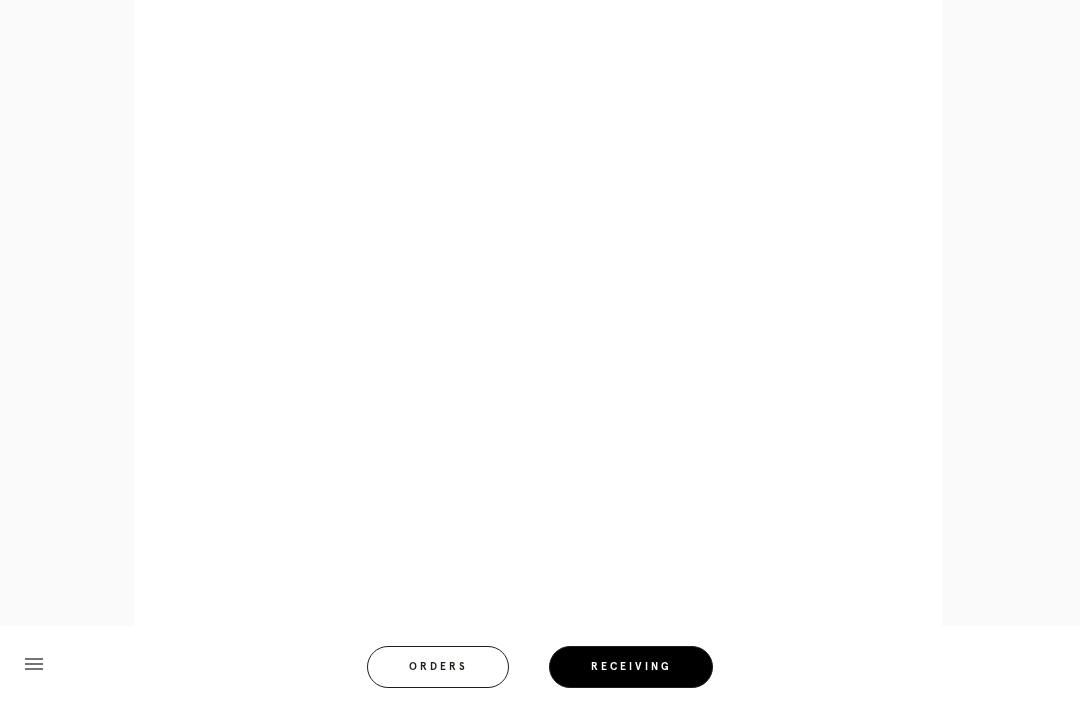 scroll, scrollTop: 858, scrollLeft: 0, axis: vertical 